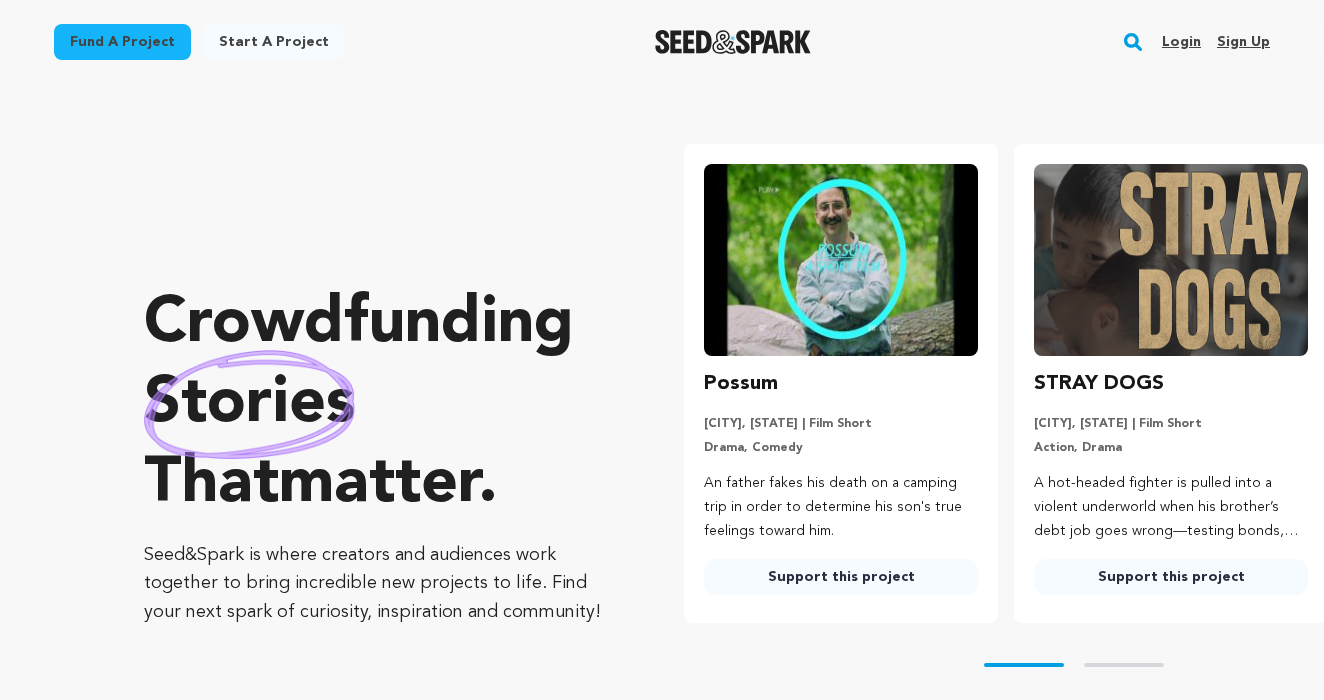 scroll, scrollTop: 0, scrollLeft: 0, axis: both 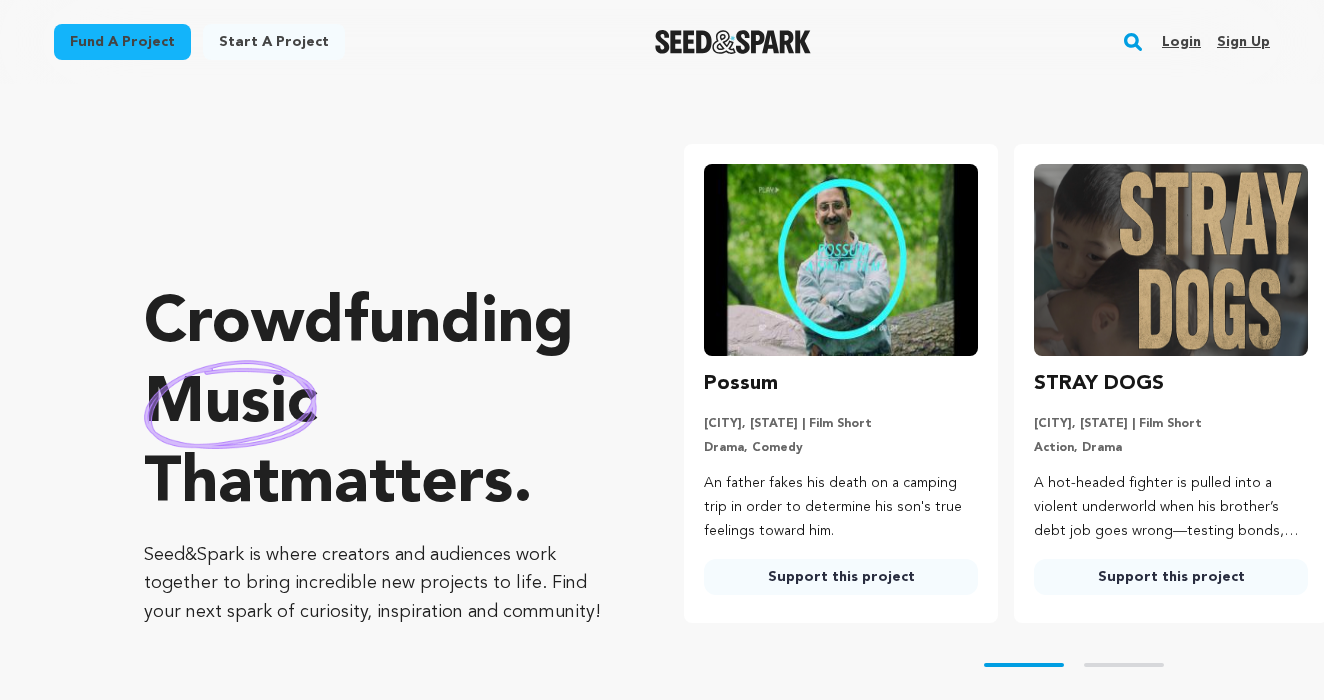 click on "Login" at bounding box center (1181, 42) 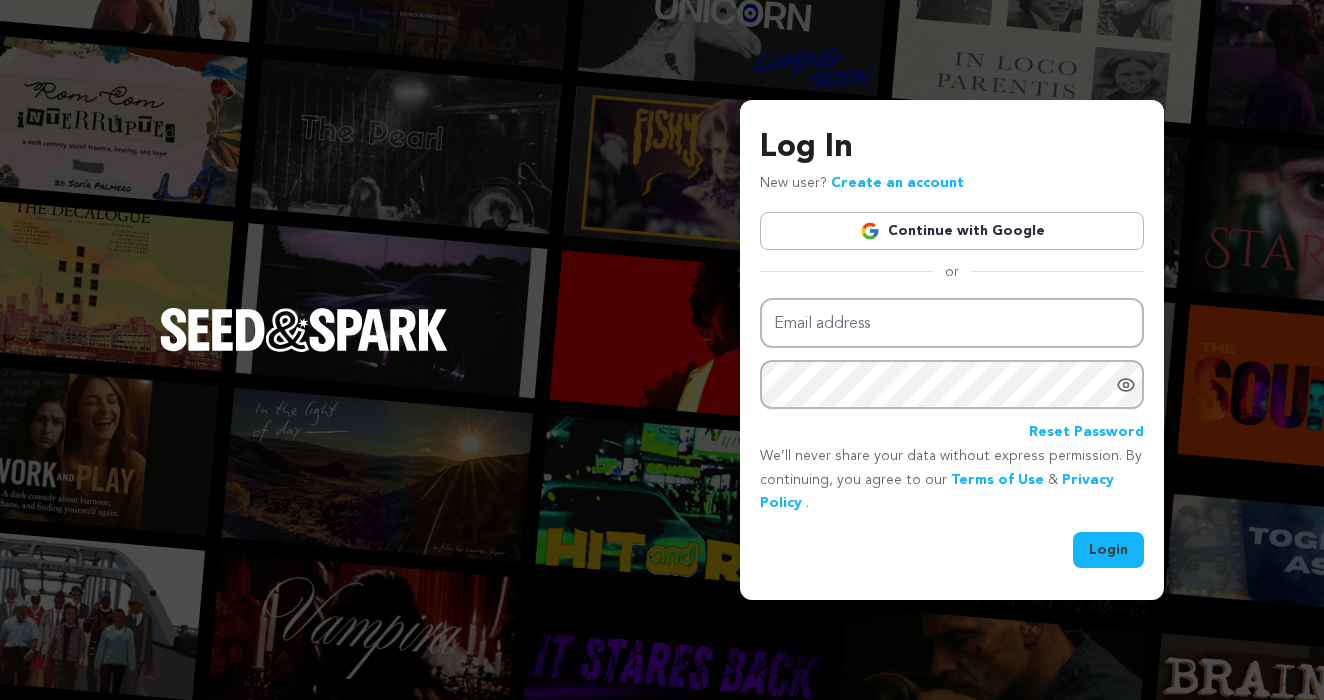 scroll, scrollTop: 0, scrollLeft: 0, axis: both 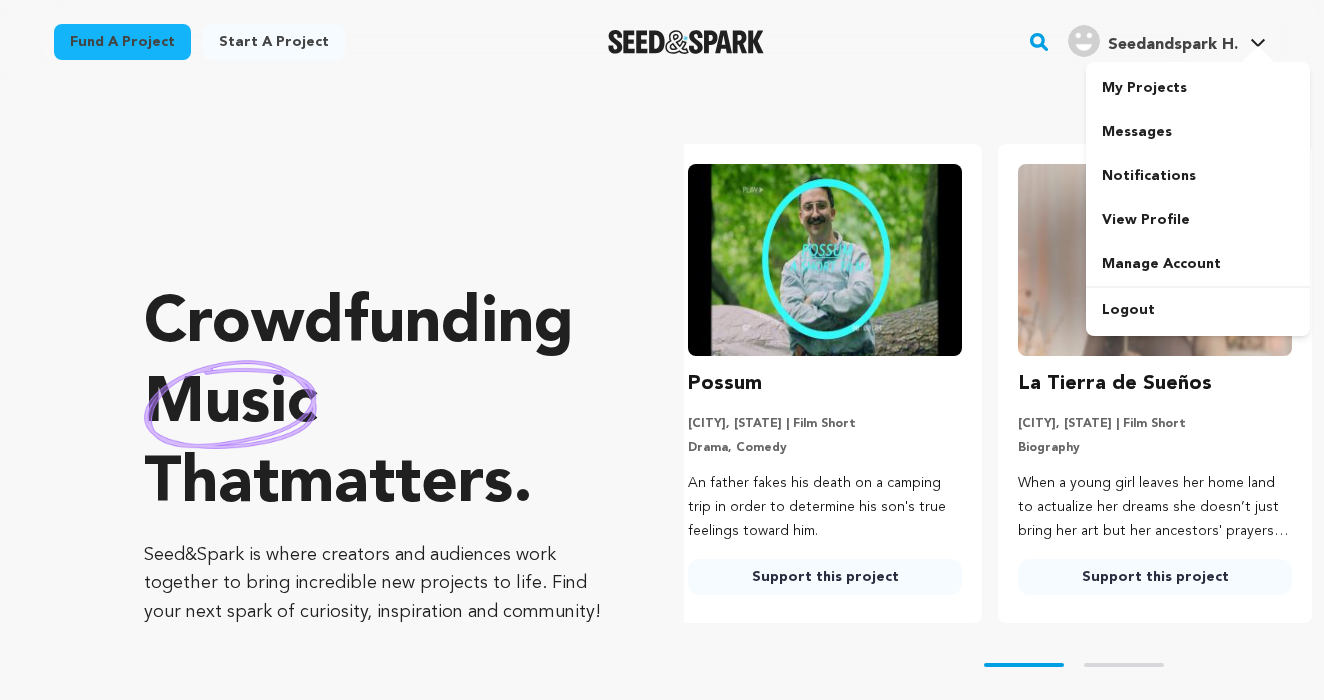 click on "Seedandspark H.
Seedandspark H." at bounding box center [1167, 39] 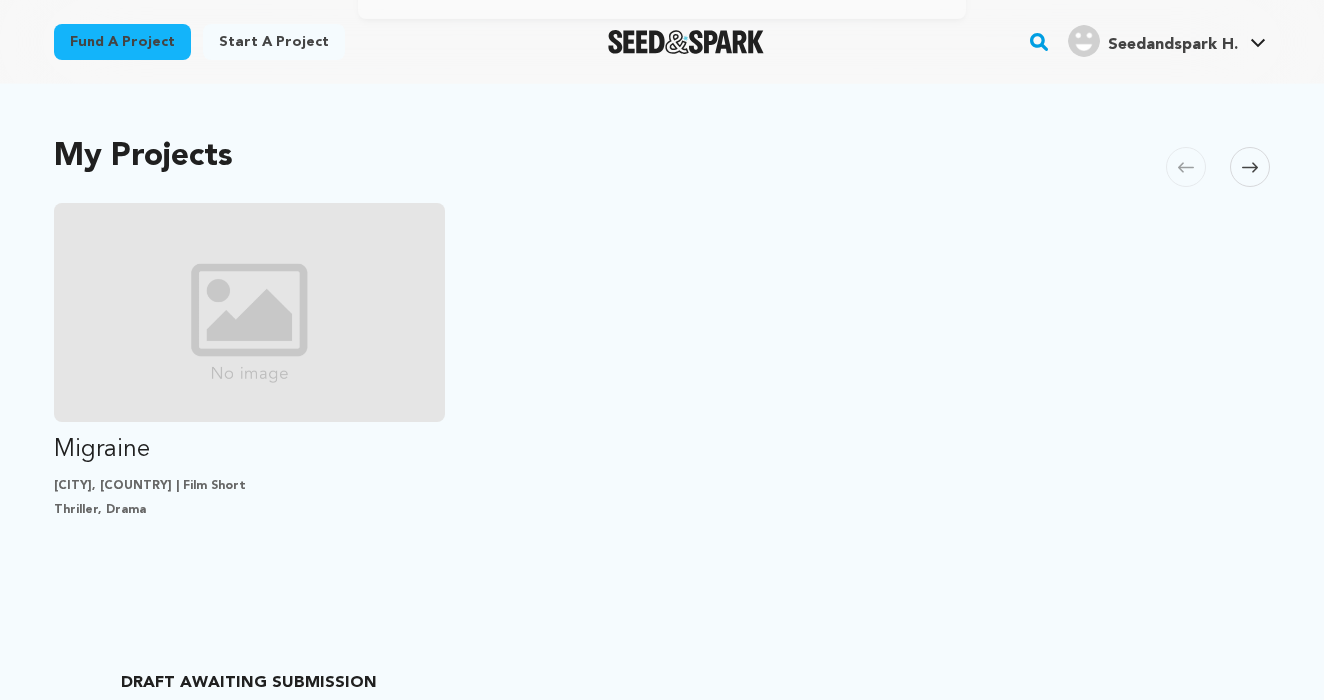 scroll, scrollTop: 571, scrollLeft: 0, axis: vertical 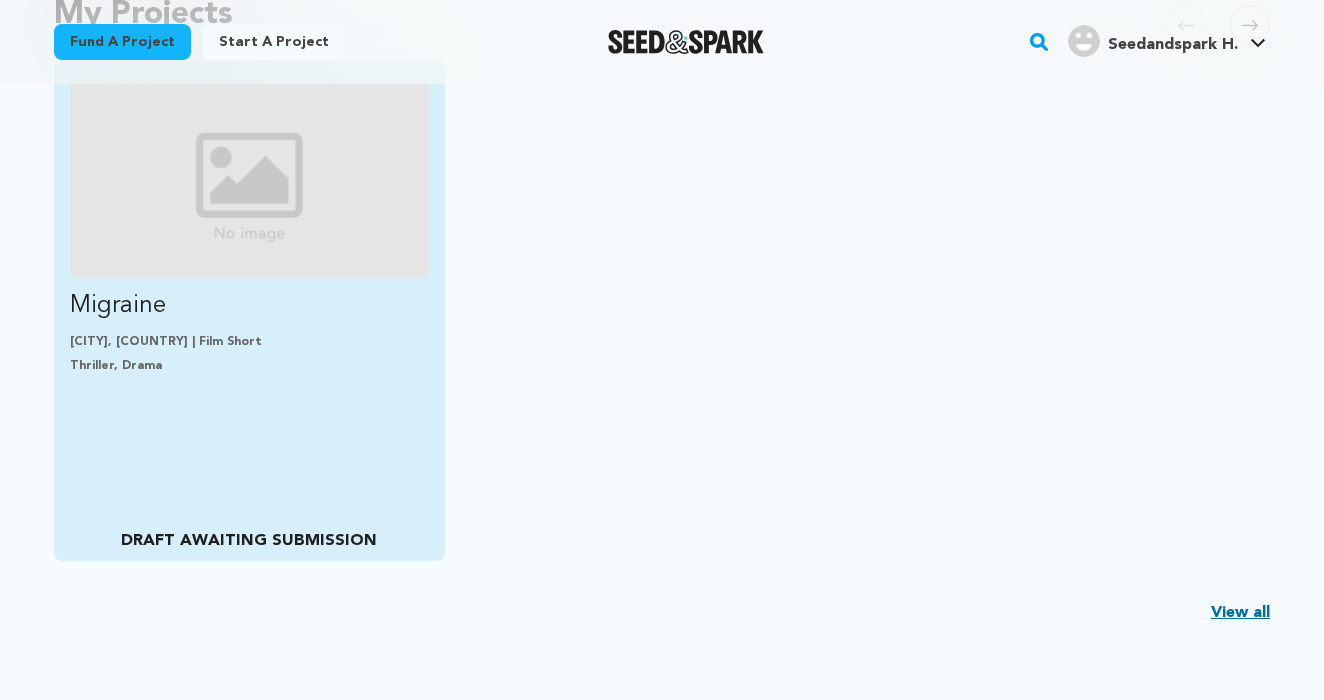 click at bounding box center (249, 177) 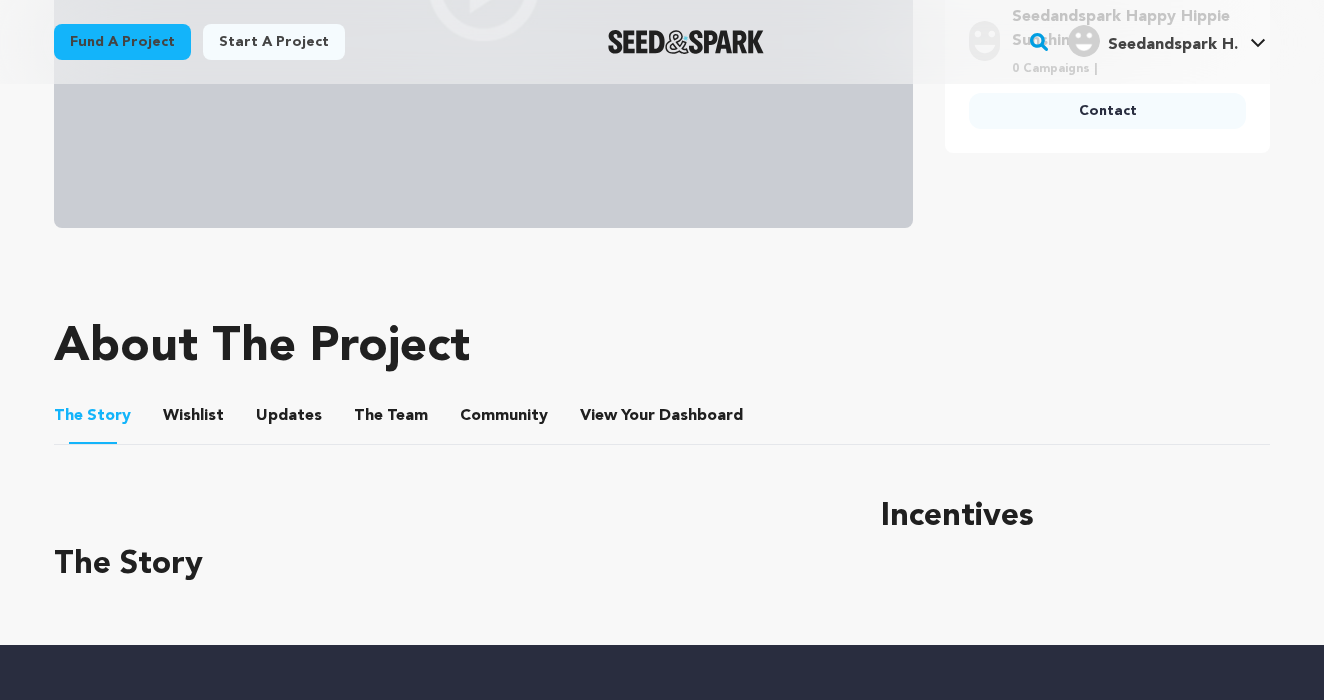 scroll, scrollTop: 604, scrollLeft: 0, axis: vertical 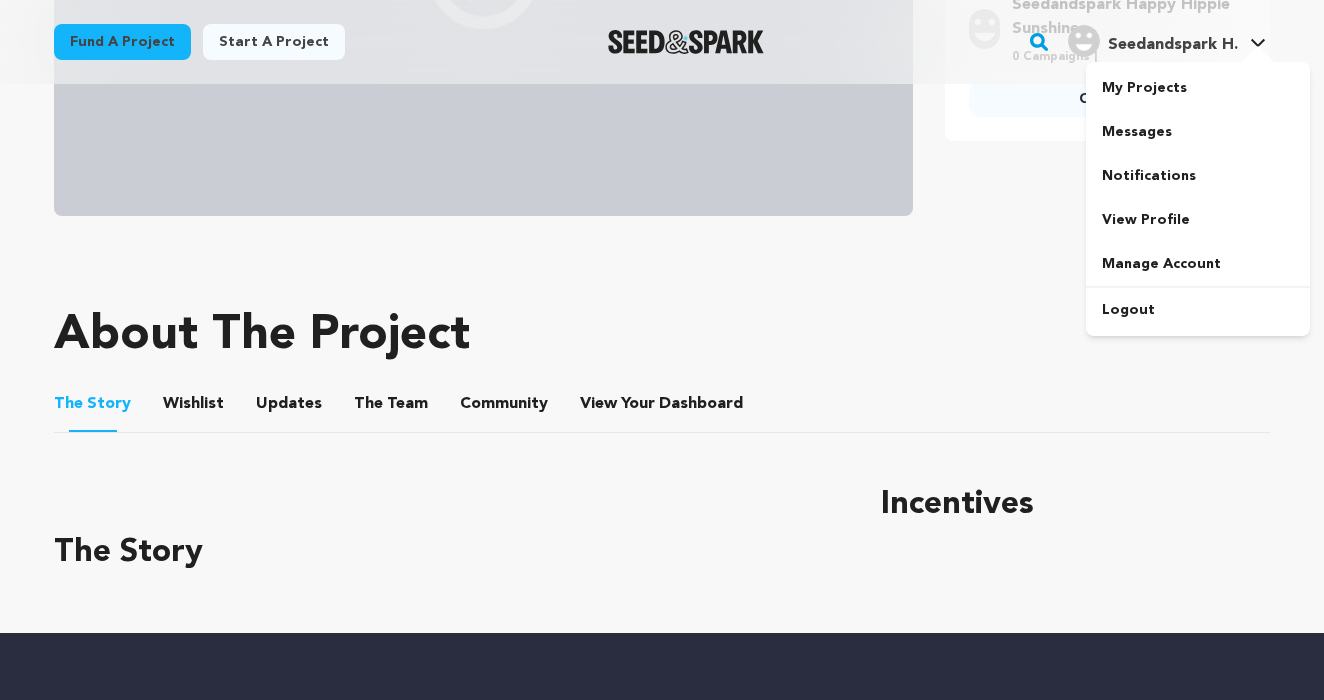 click on "Seedandspark H." at bounding box center [1173, 45] 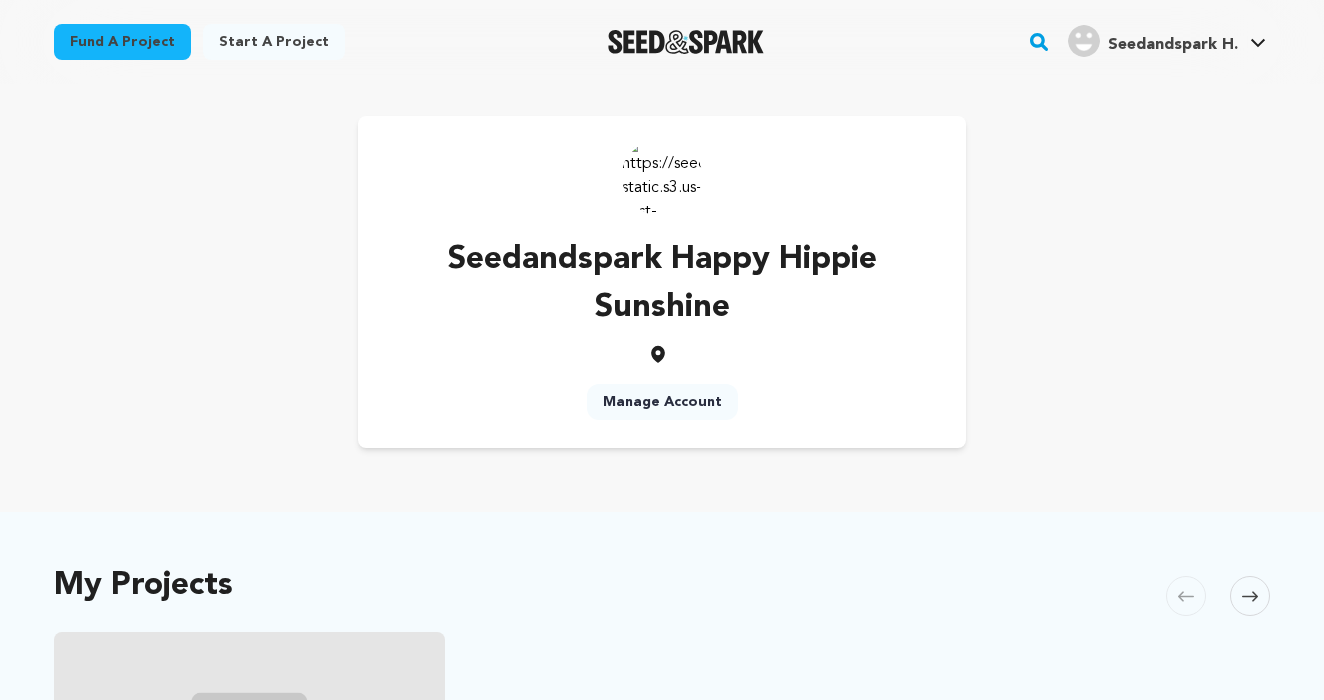 scroll, scrollTop: 344, scrollLeft: 0, axis: vertical 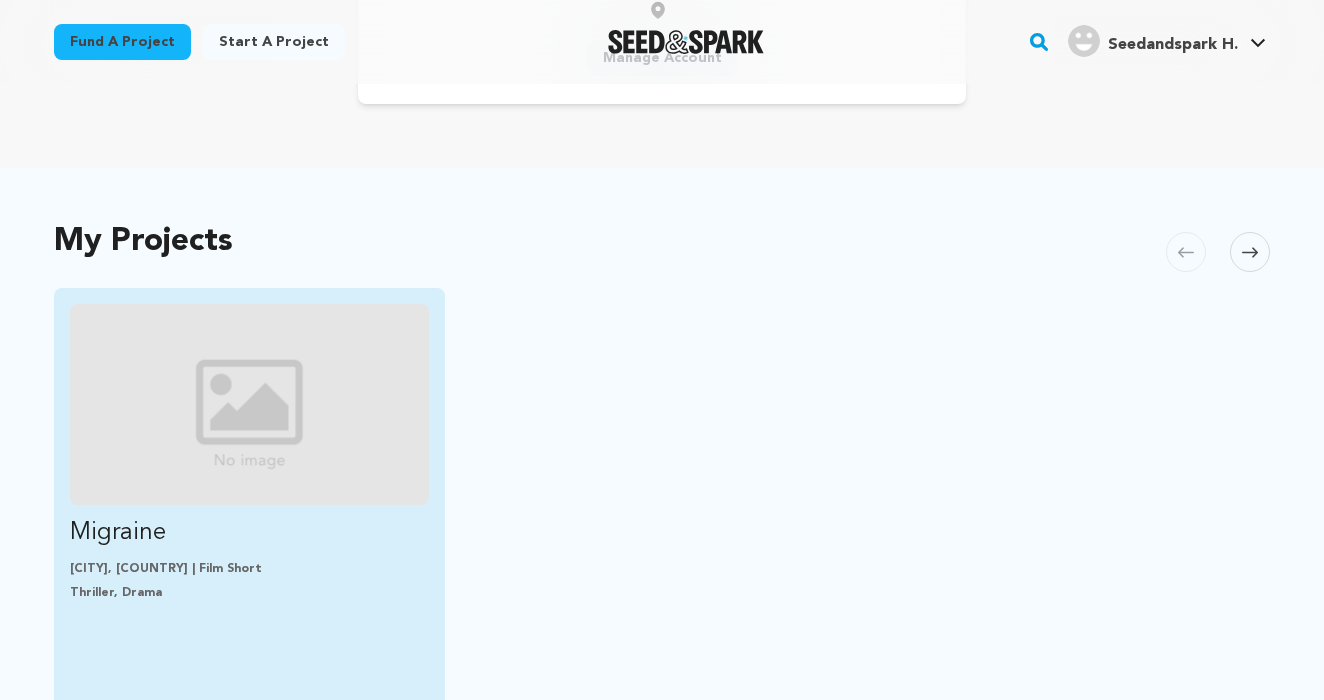 click at bounding box center (249, 404) 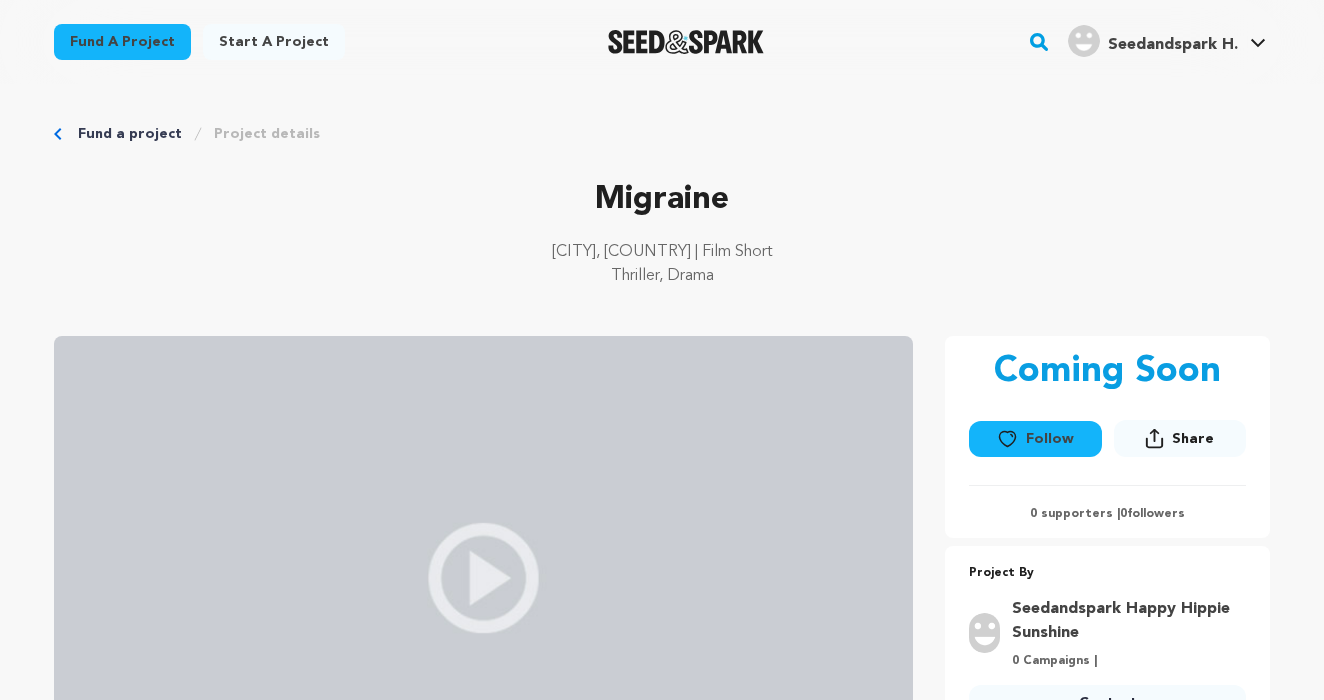 scroll, scrollTop: 0, scrollLeft: 0, axis: both 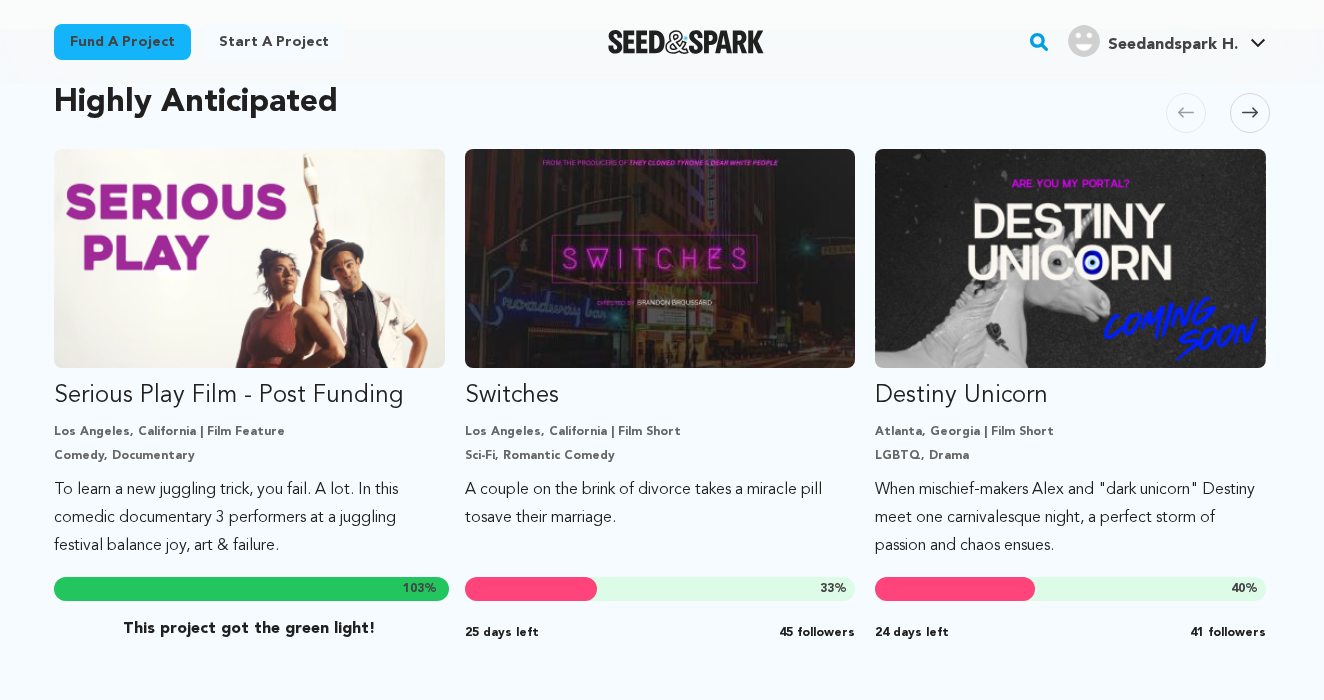 click on "Start a project" at bounding box center (274, 42) 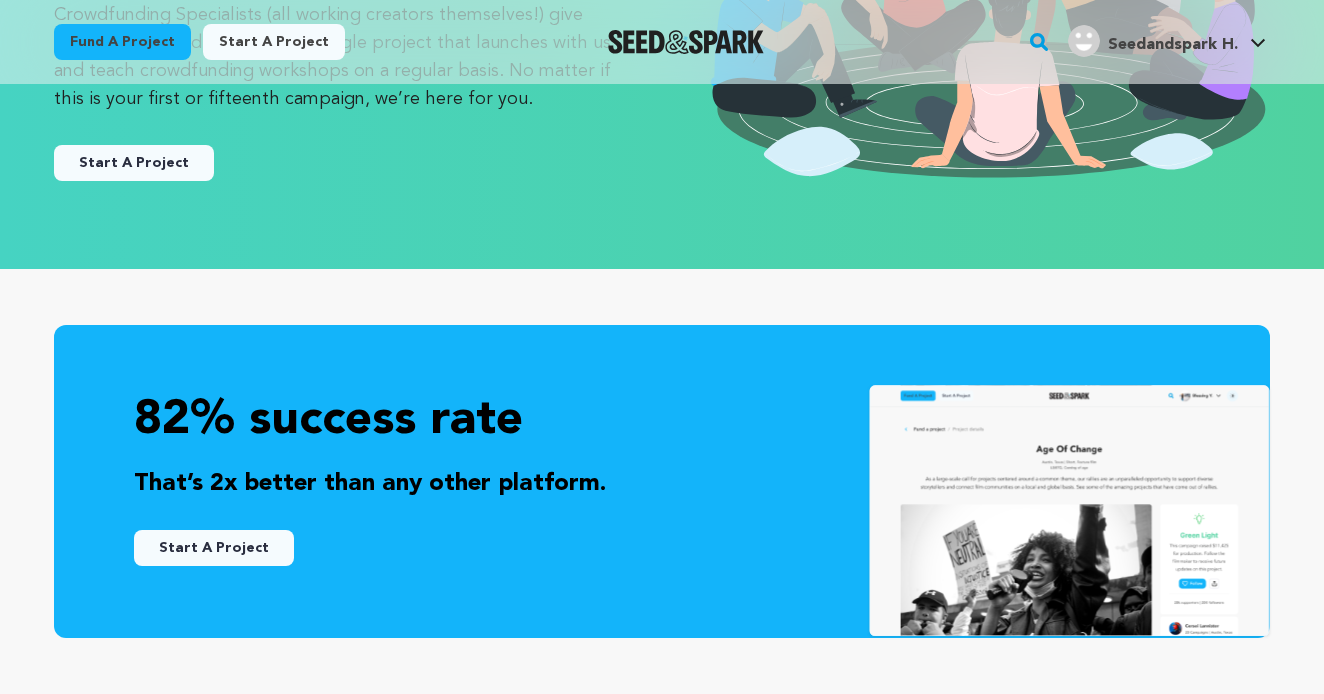scroll, scrollTop: 345, scrollLeft: 0, axis: vertical 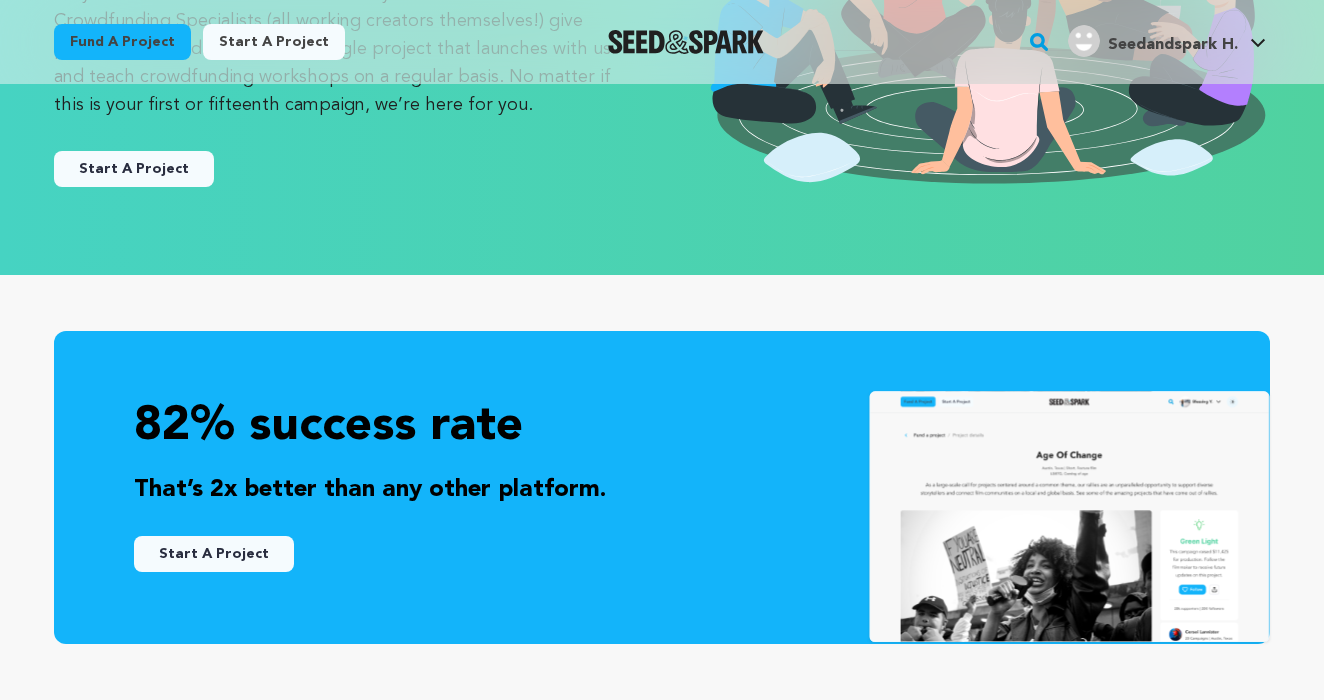 click on "Start A Project" at bounding box center [134, 169] 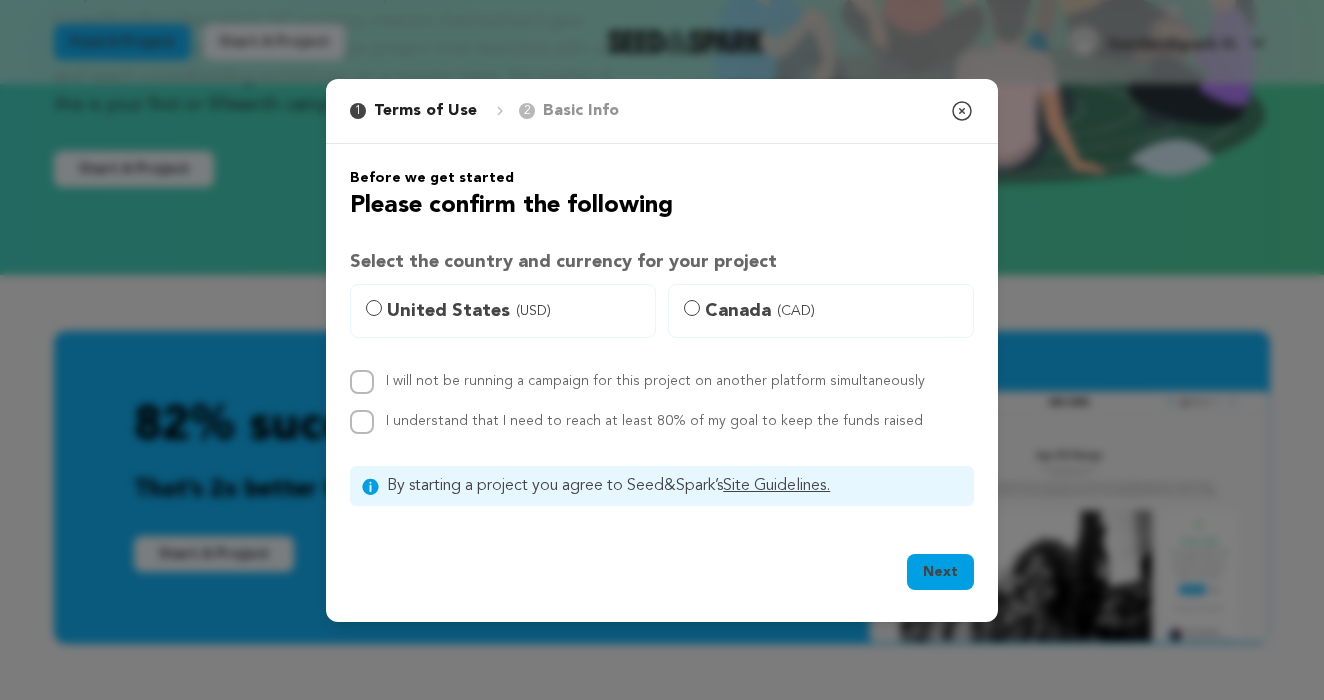 click on "Canada
(CAD)" at bounding box center (833, 311) 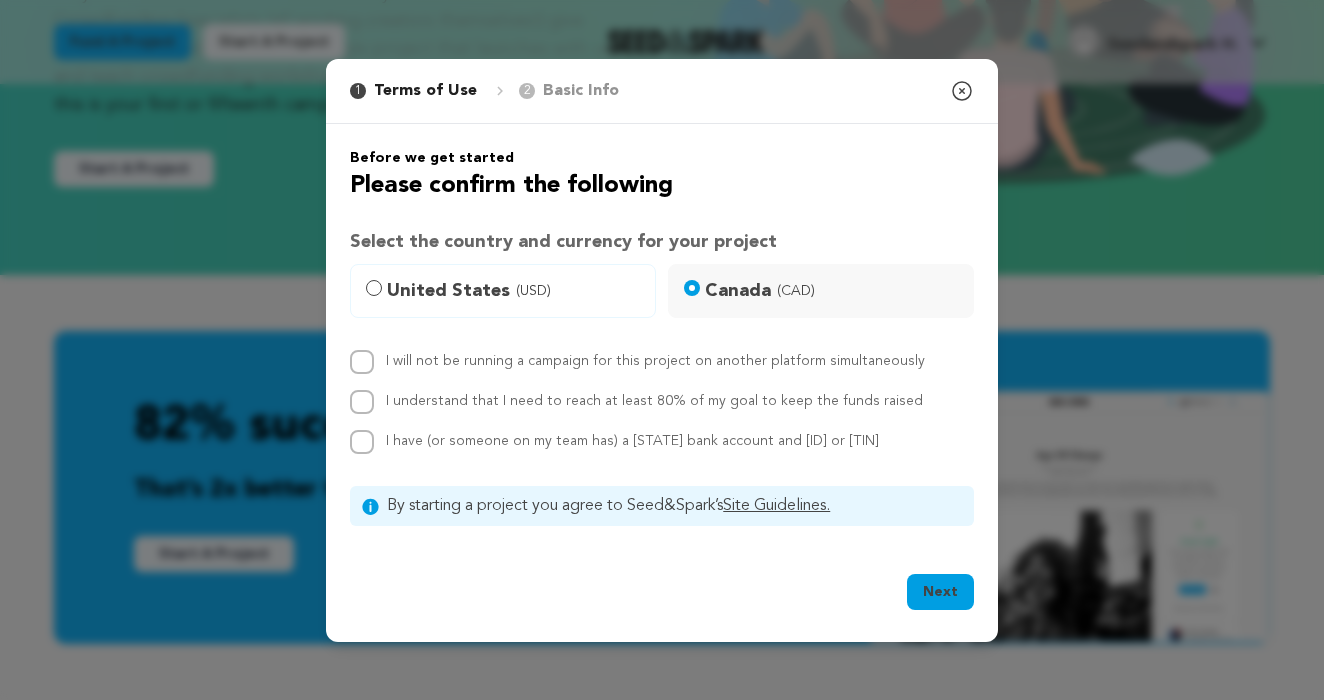 click on "I will not be running a campaign for this project on another platform
simultaneously" at bounding box center (655, 361) 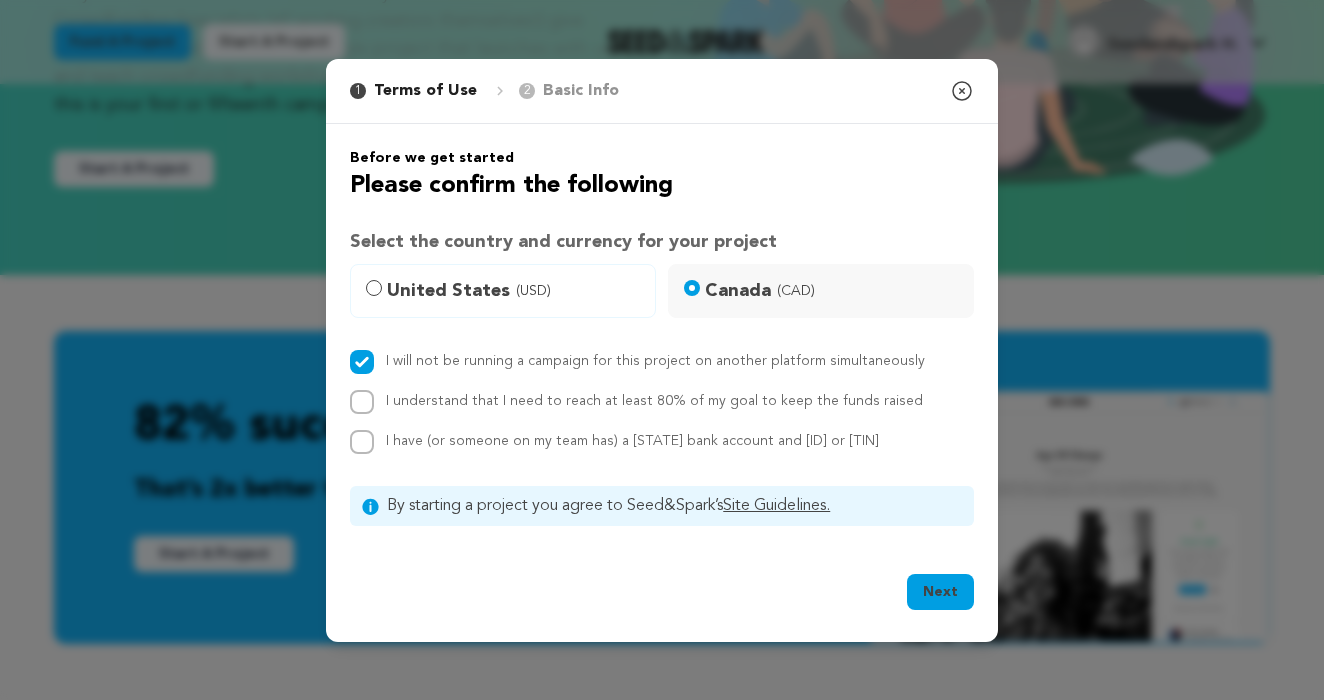 click on "I understand that I need to reach at least 80% of my goal to keep the
funds raised" at bounding box center (654, 401) 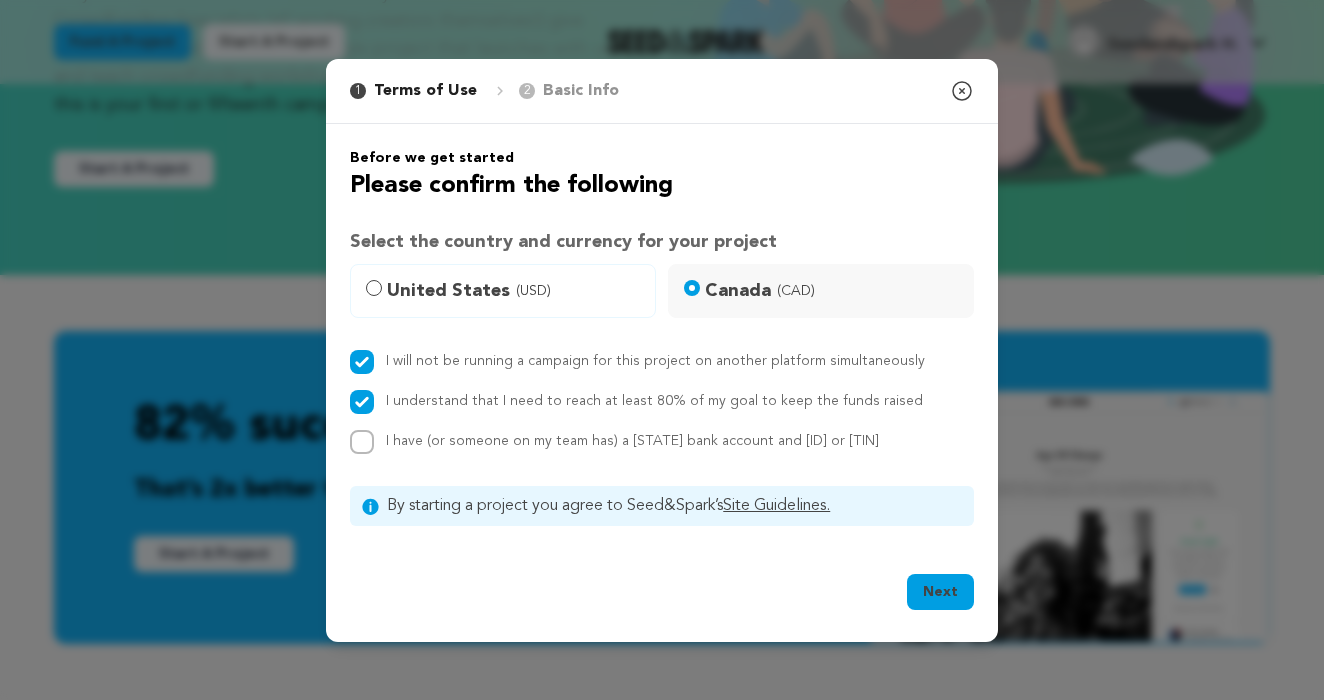 click on "I have (or someone on my team has) a CA bank account and PID or TIN" at bounding box center [632, 442] 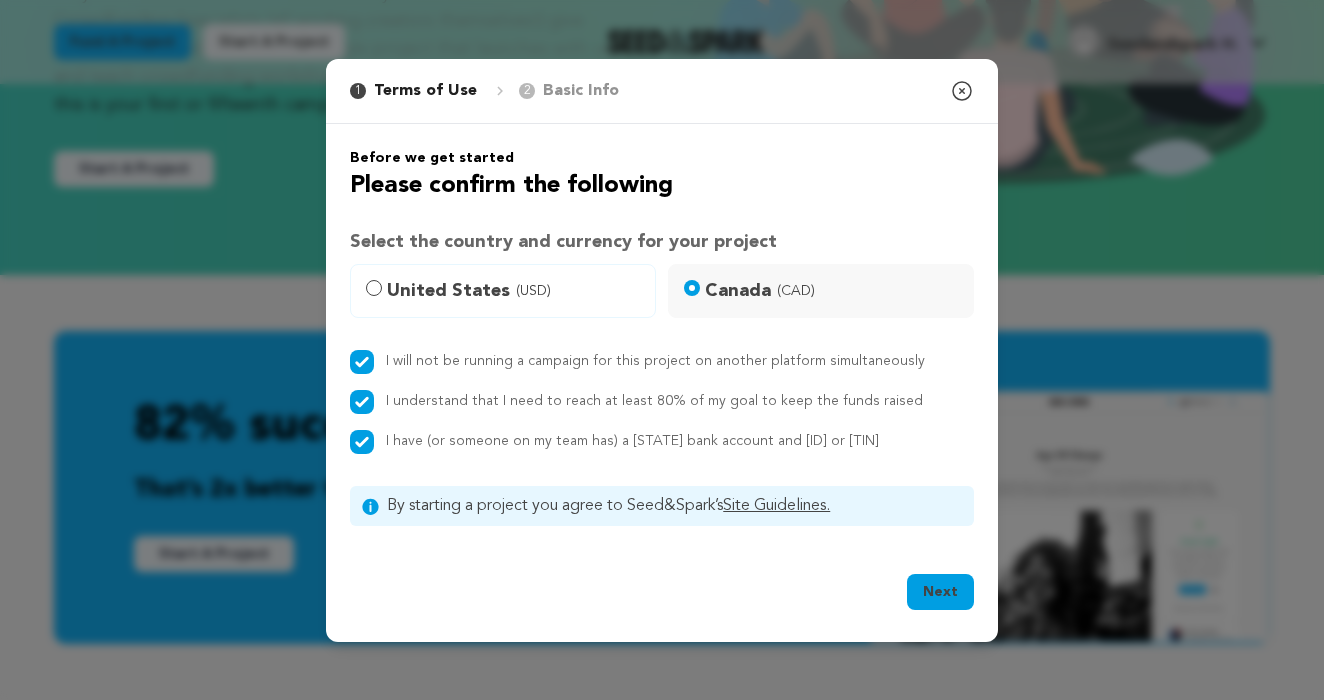 click on "Next" at bounding box center [940, 592] 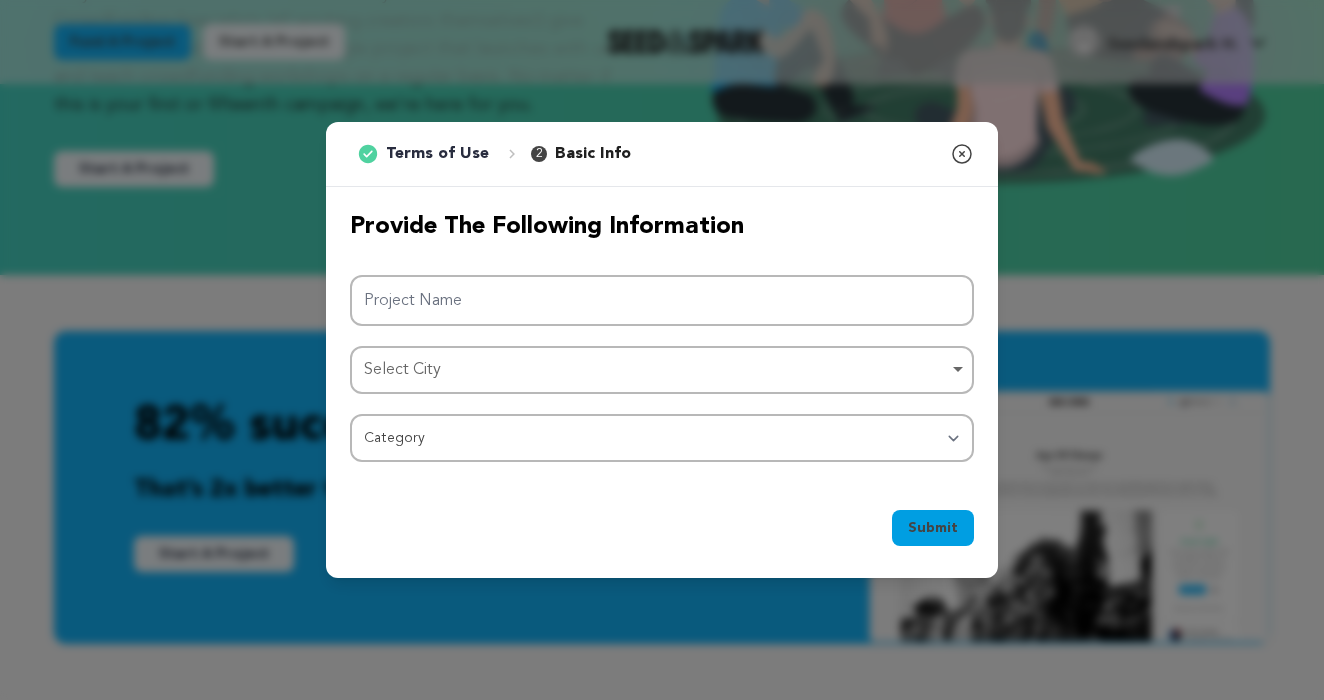 click 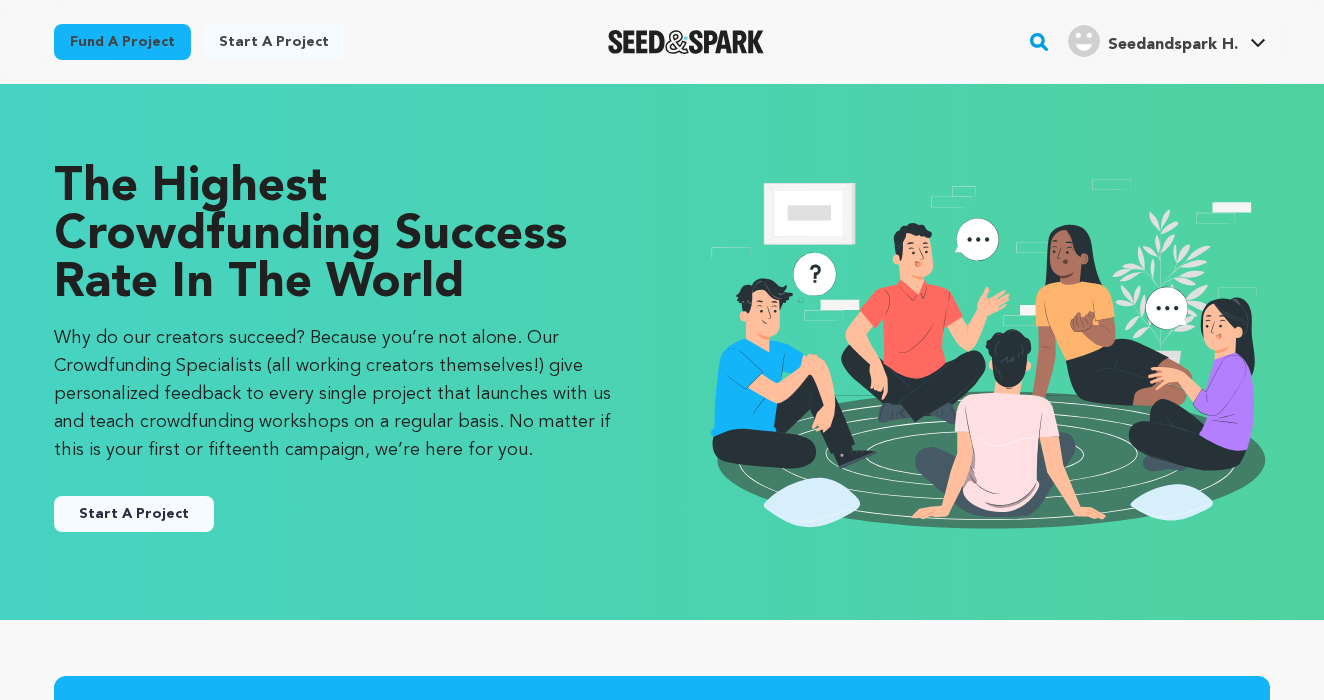 scroll, scrollTop: 0, scrollLeft: 0, axis: both 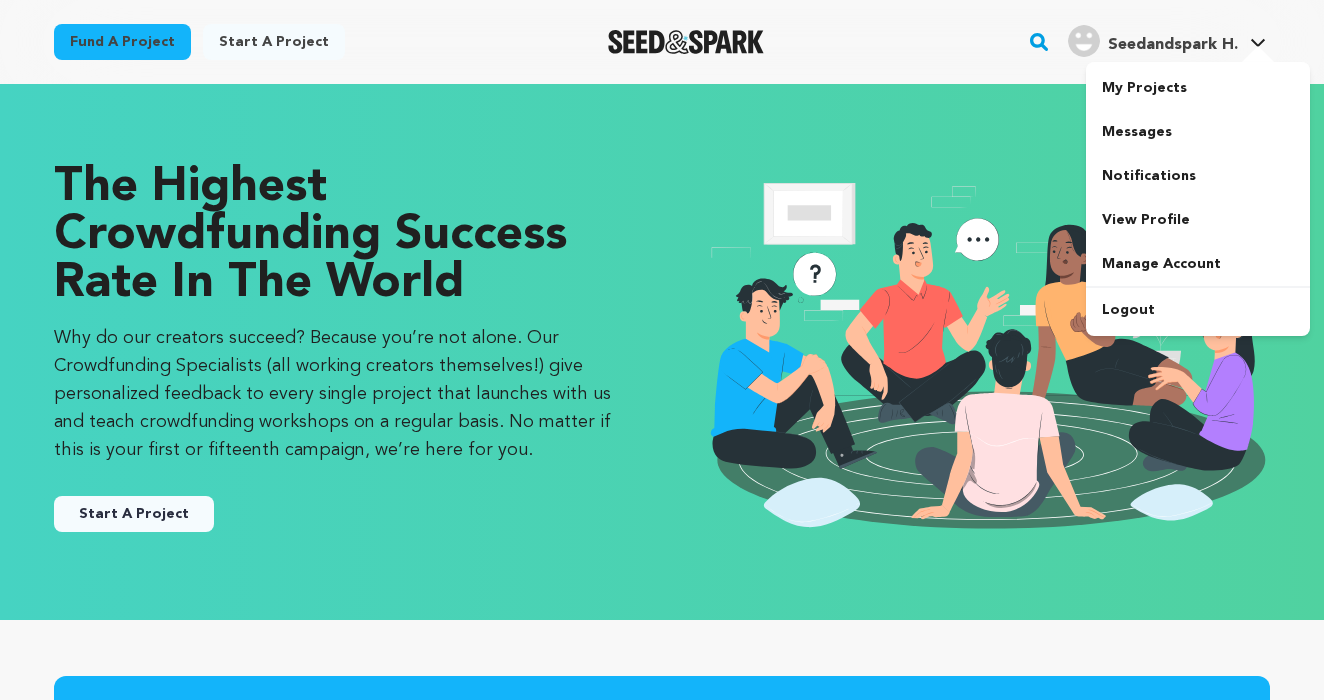 click on "Seedandspark H." at bounding box center (1173, 45) 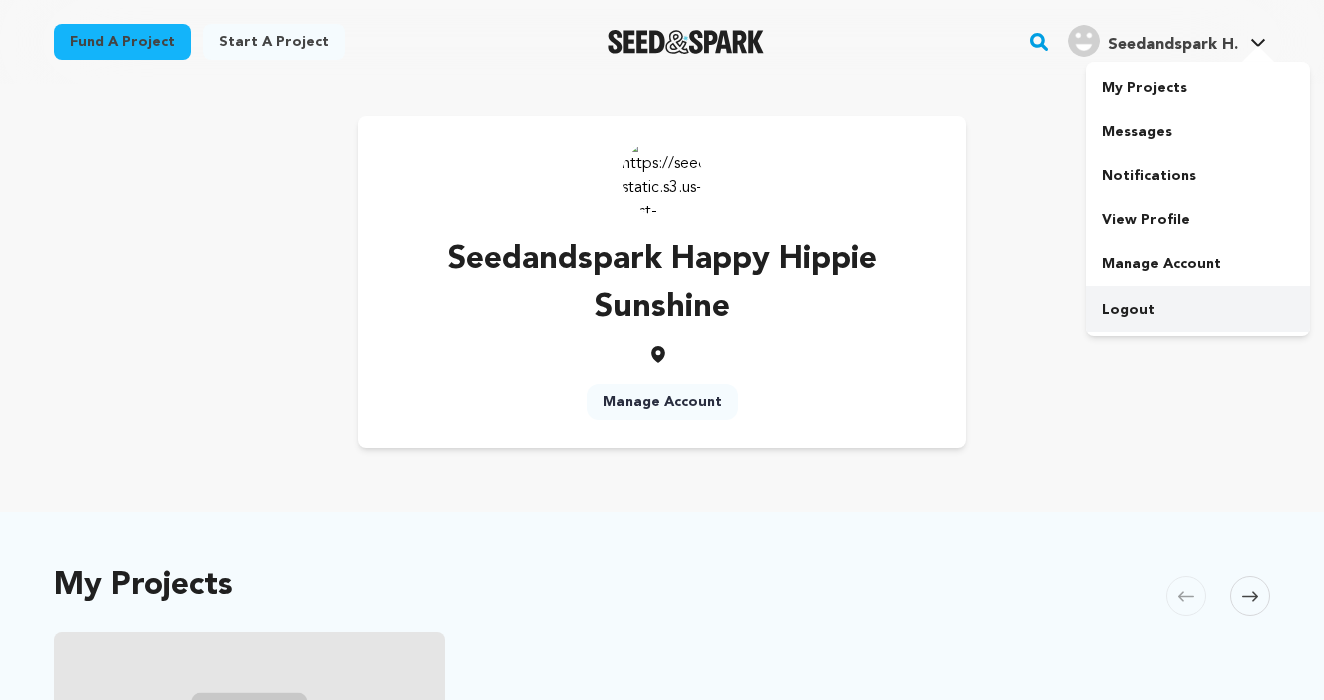 scroll, scrollTop: 0, scrollLeft: 0, axis: both 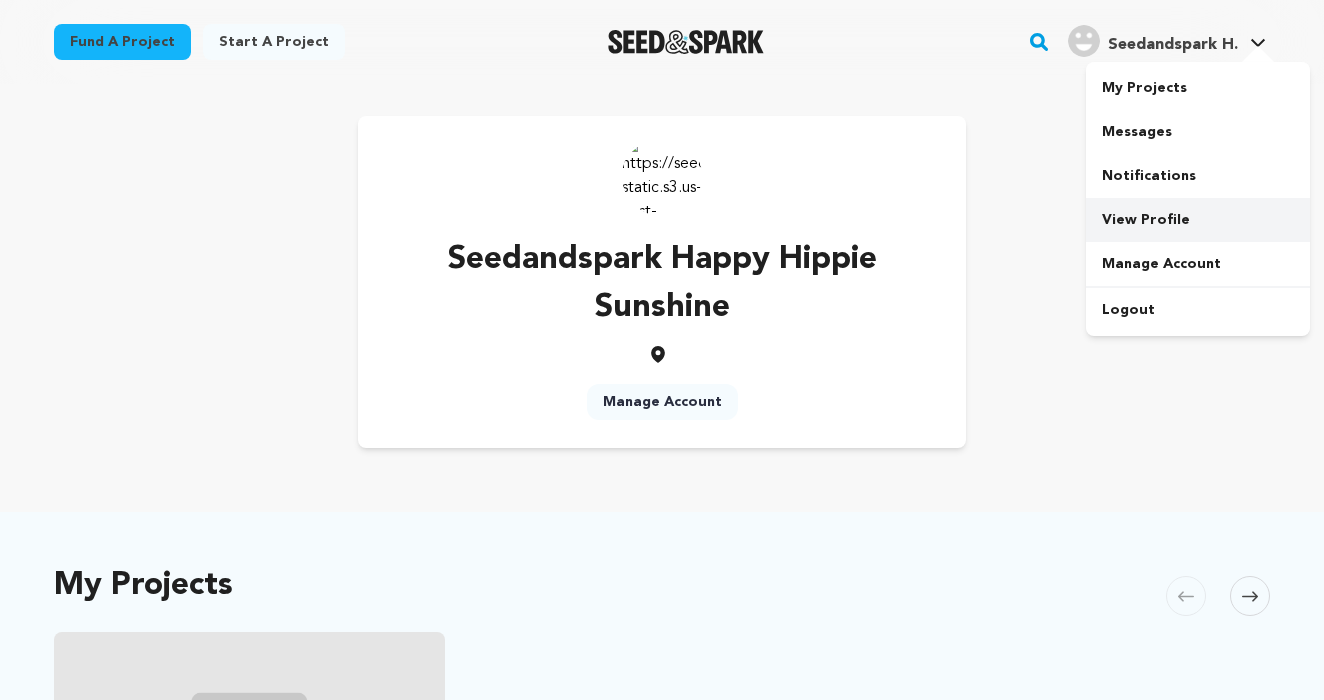 click on "View Profile" at bounding box center (1198, 220) 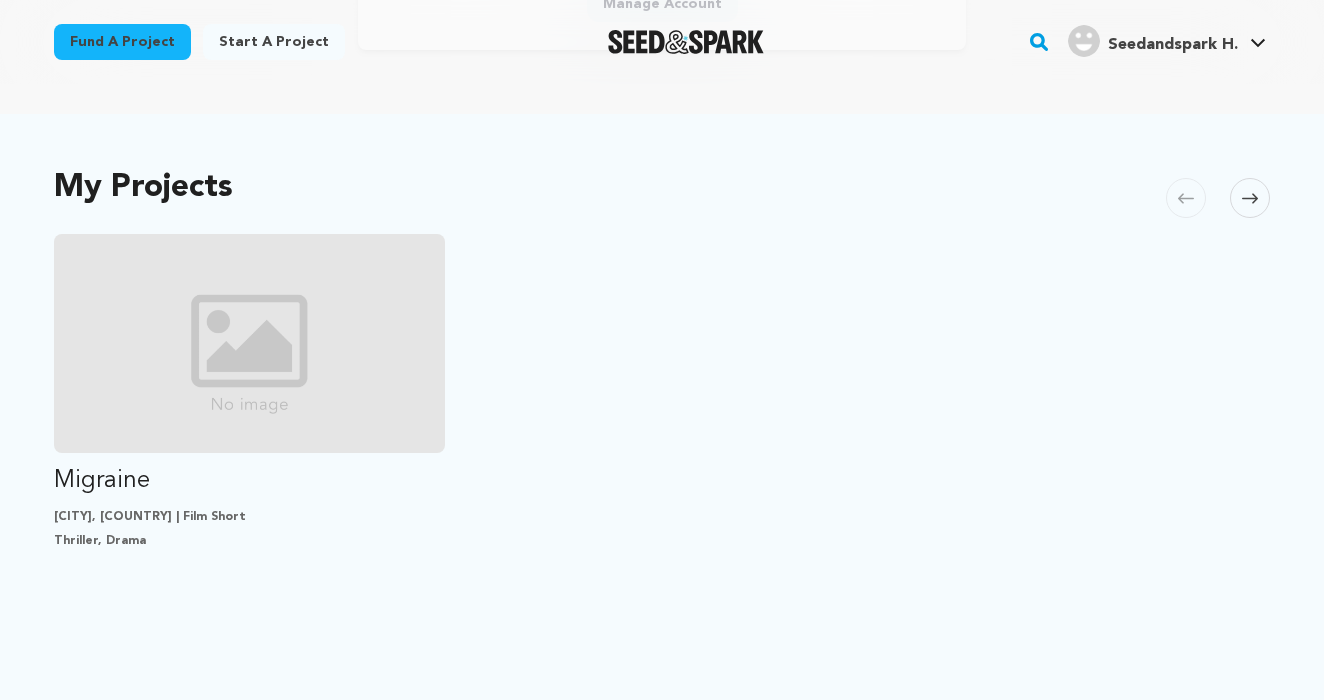 scroll, scrollTop: 202, scrollLeft: 0, axis: vertical 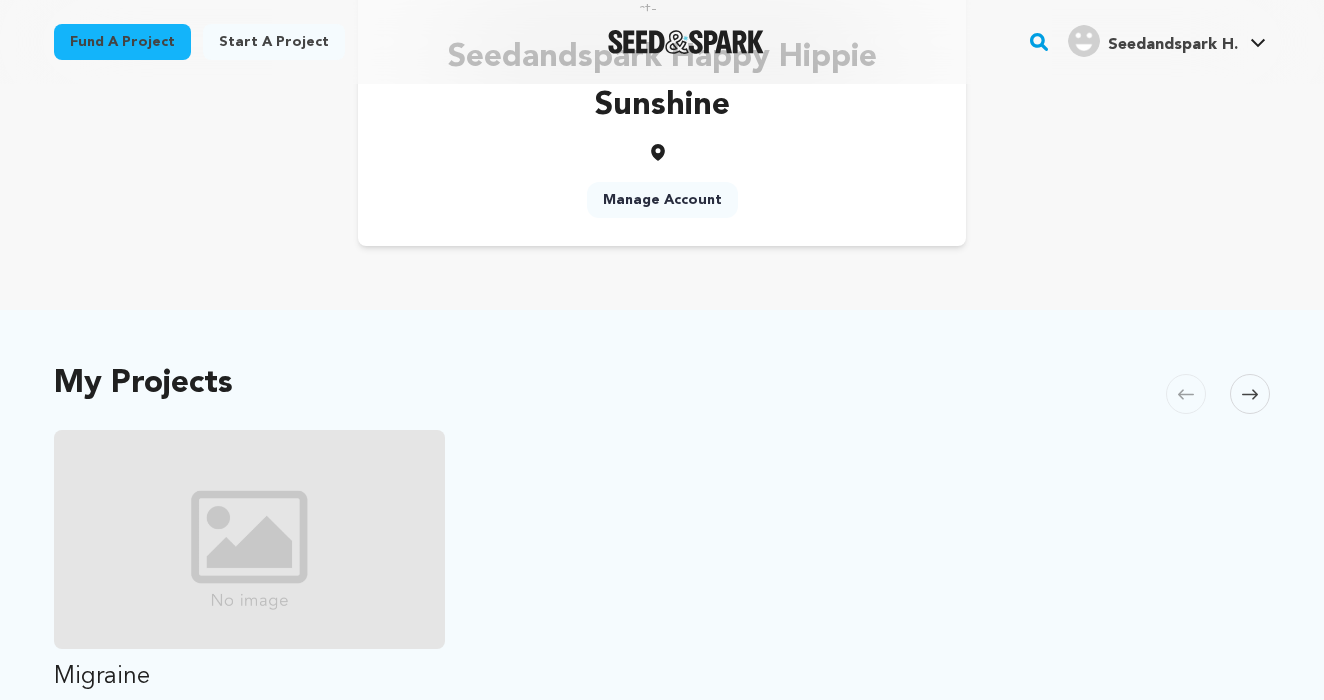 click on "Manage Account" at bounding box center [662, 200] 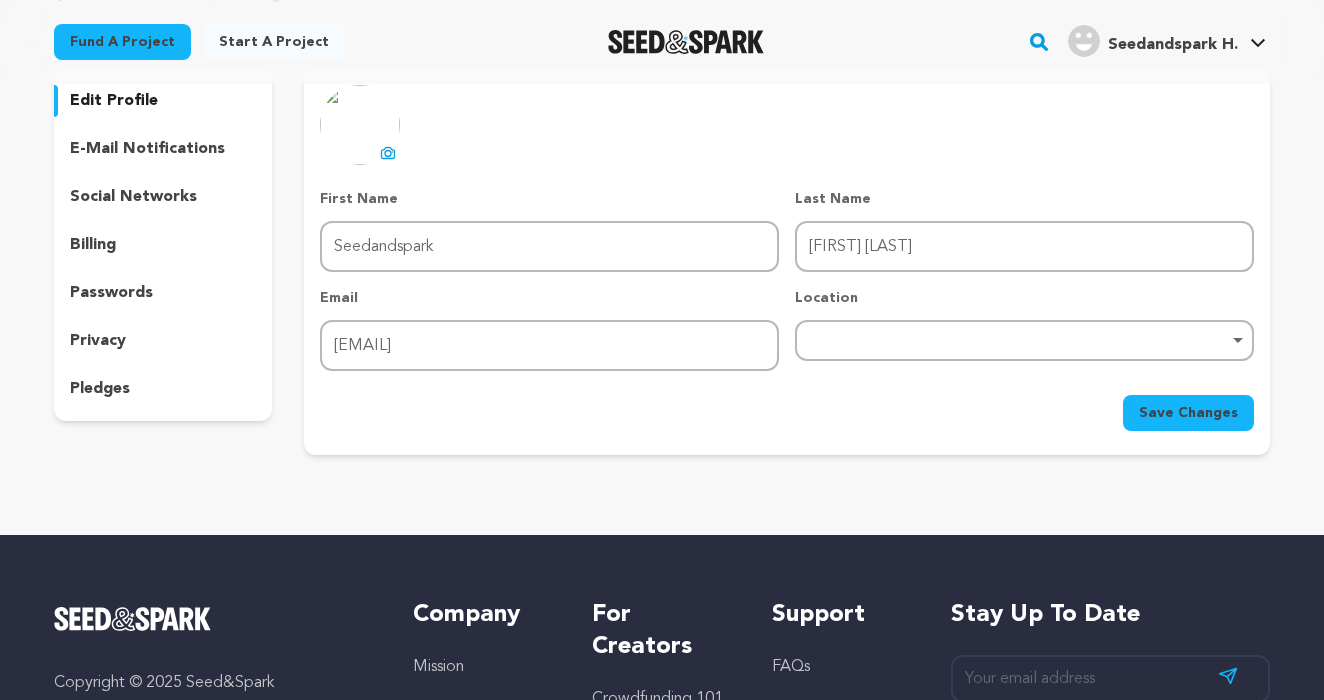 scroll, scrollTop: 146, scrollLeft: 0, axis: vertical 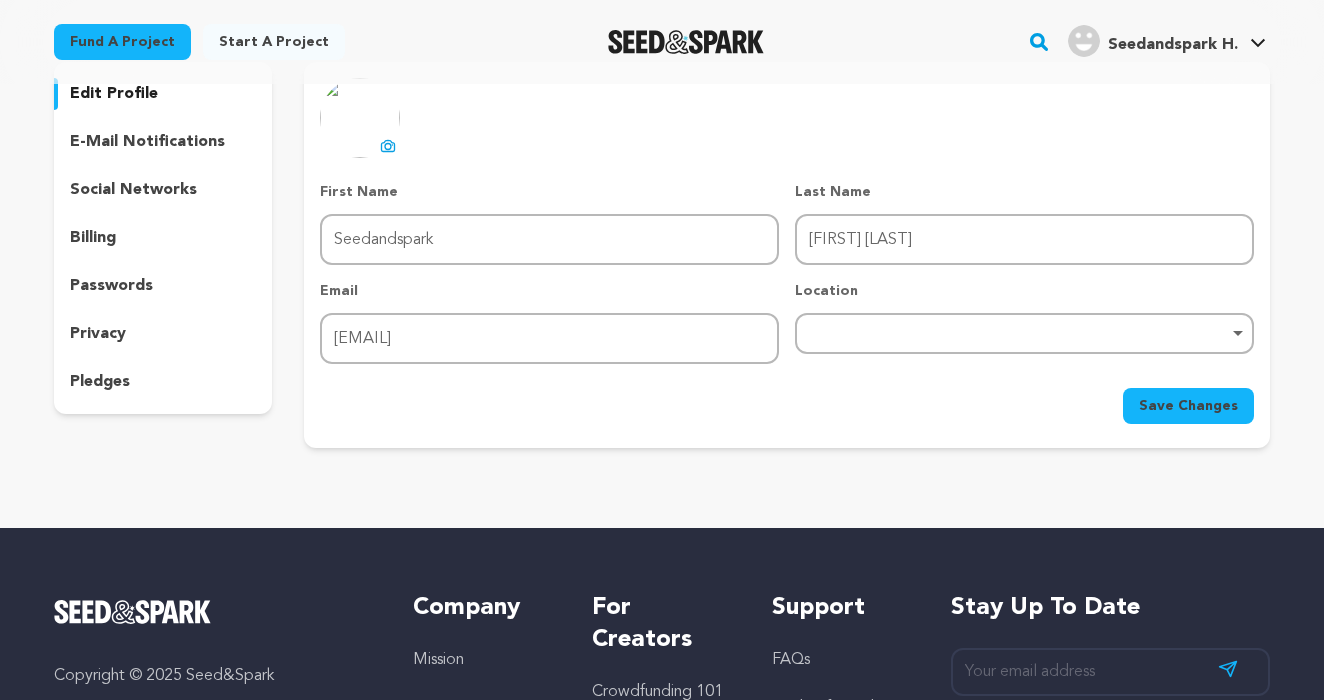 click on "Remove item" at bounding box center [1024, 333] 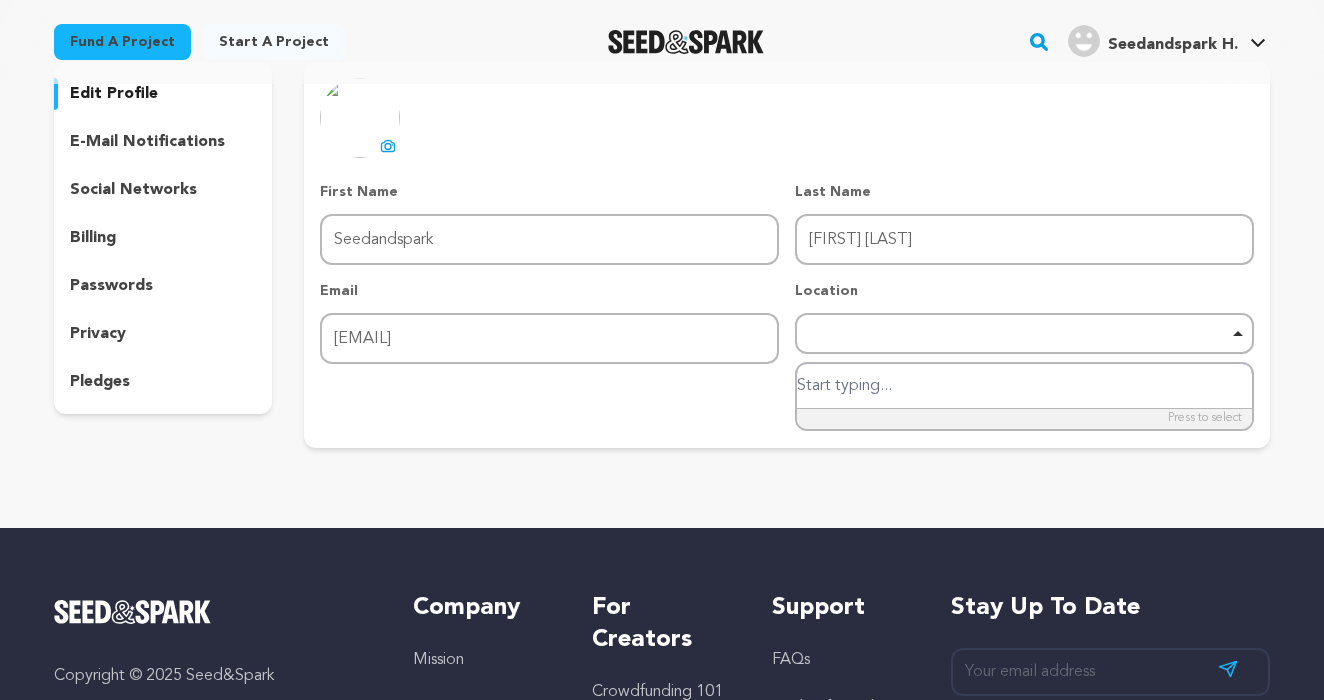 type on "b" 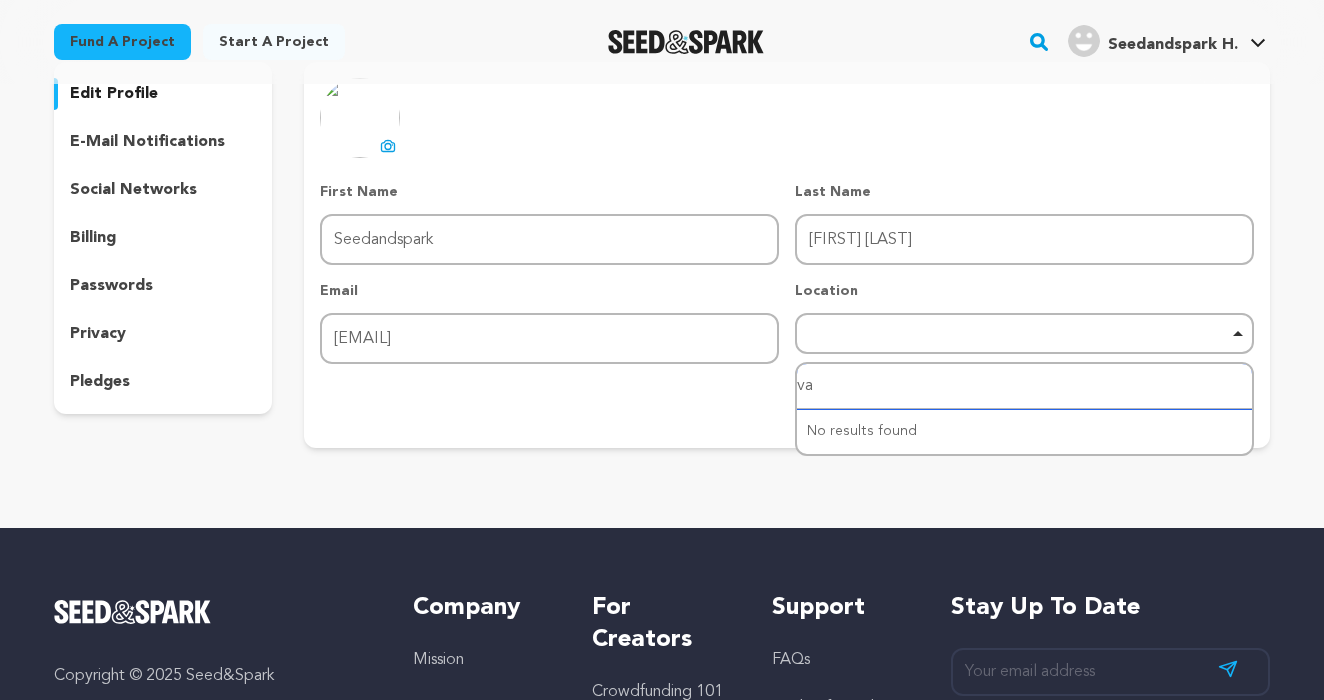 type on "van" 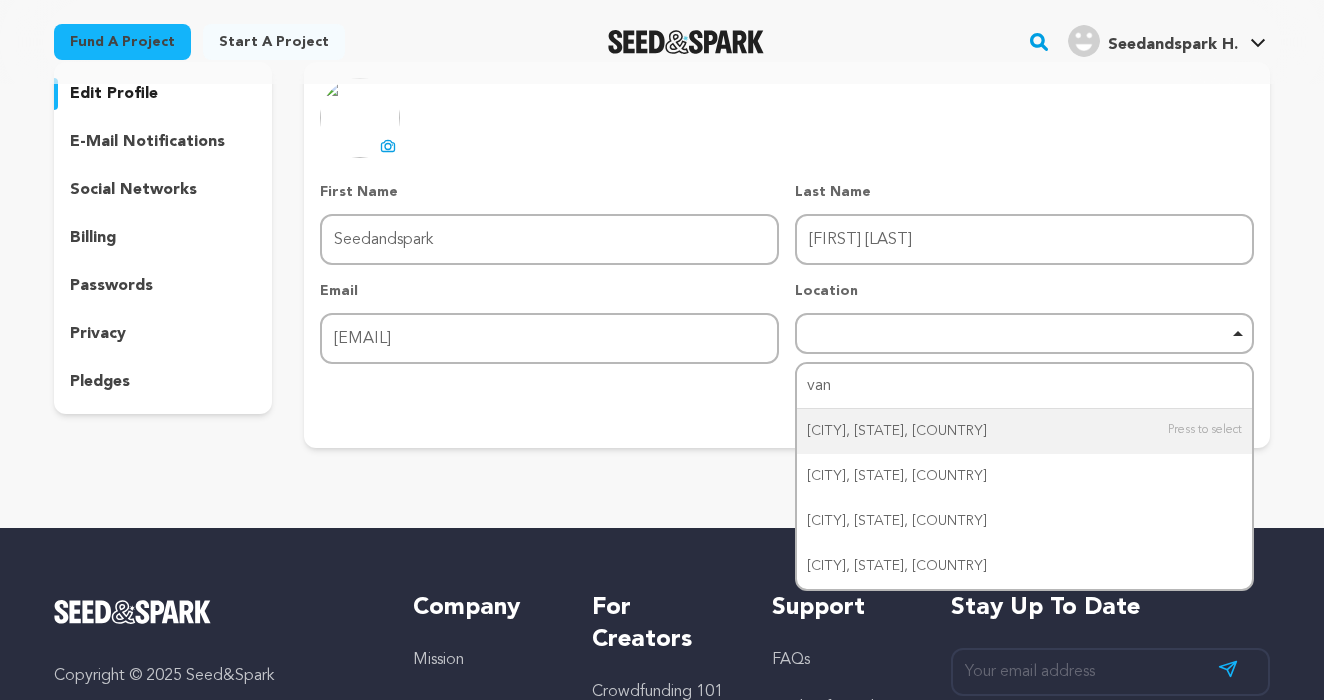 type 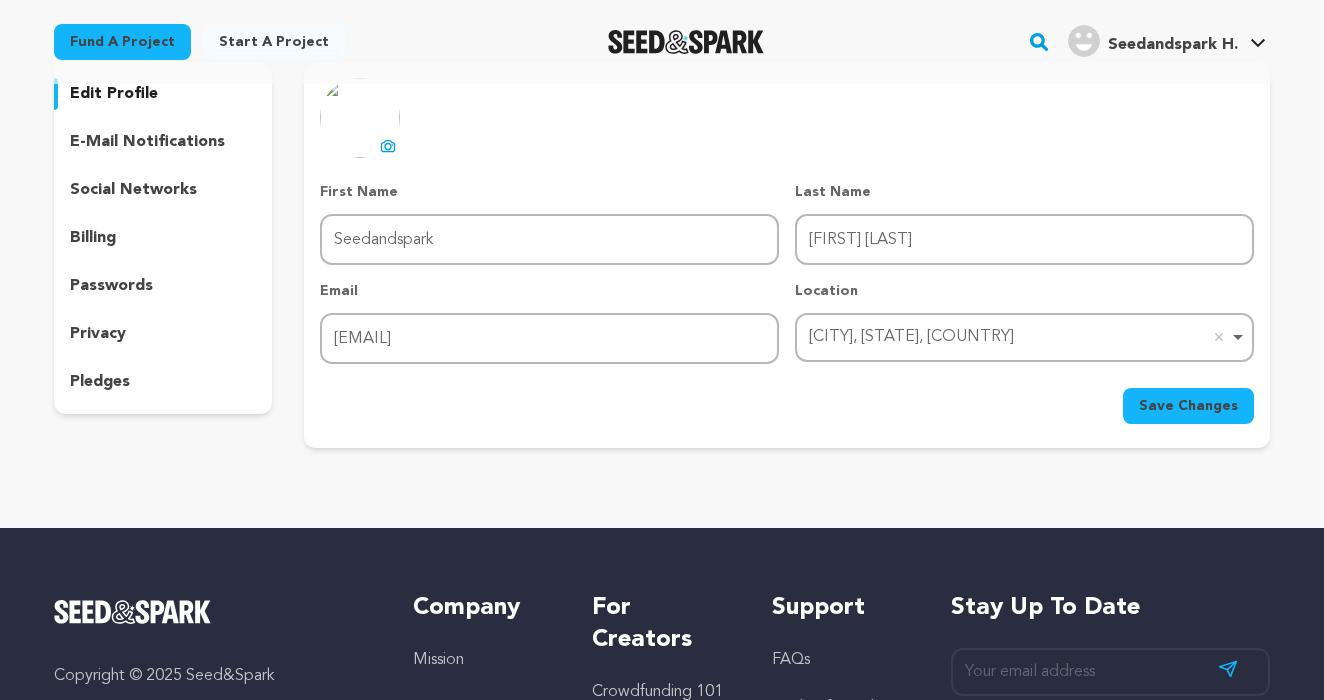 click on "Save Changes" at bounding box center [1188, 406] 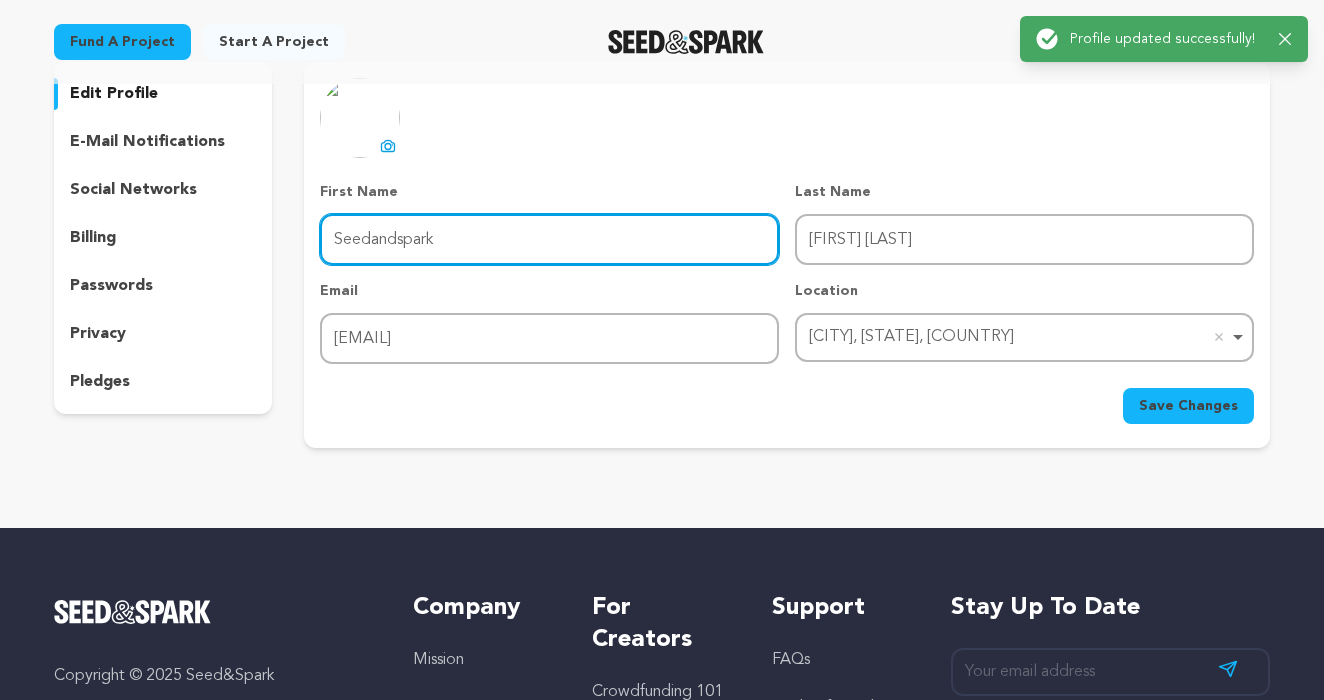 drag, startPoint x: 483, startPoint y: 245, endPoint x: 258, endPoint y: 237, distance: 225.14218 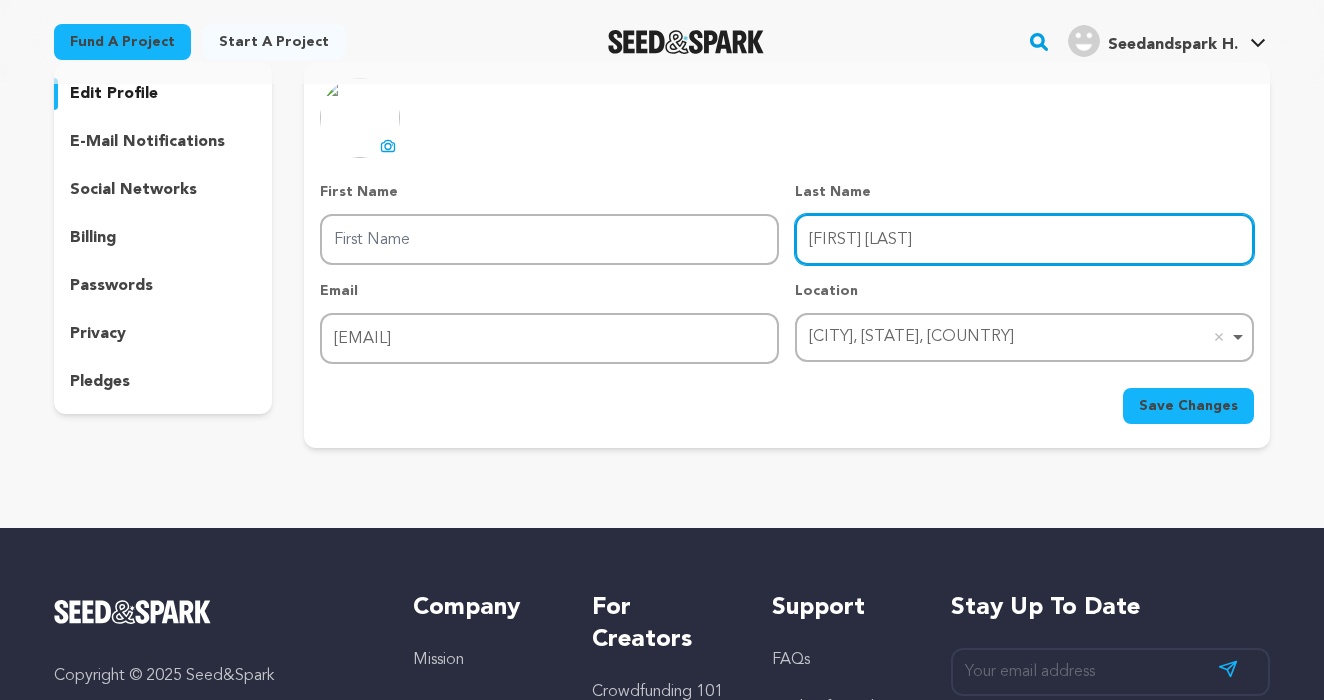 drag, startPoint x: 983, startPoint y: 234, endPoint x: 773, endPoint y: 235, distance: 210.00238 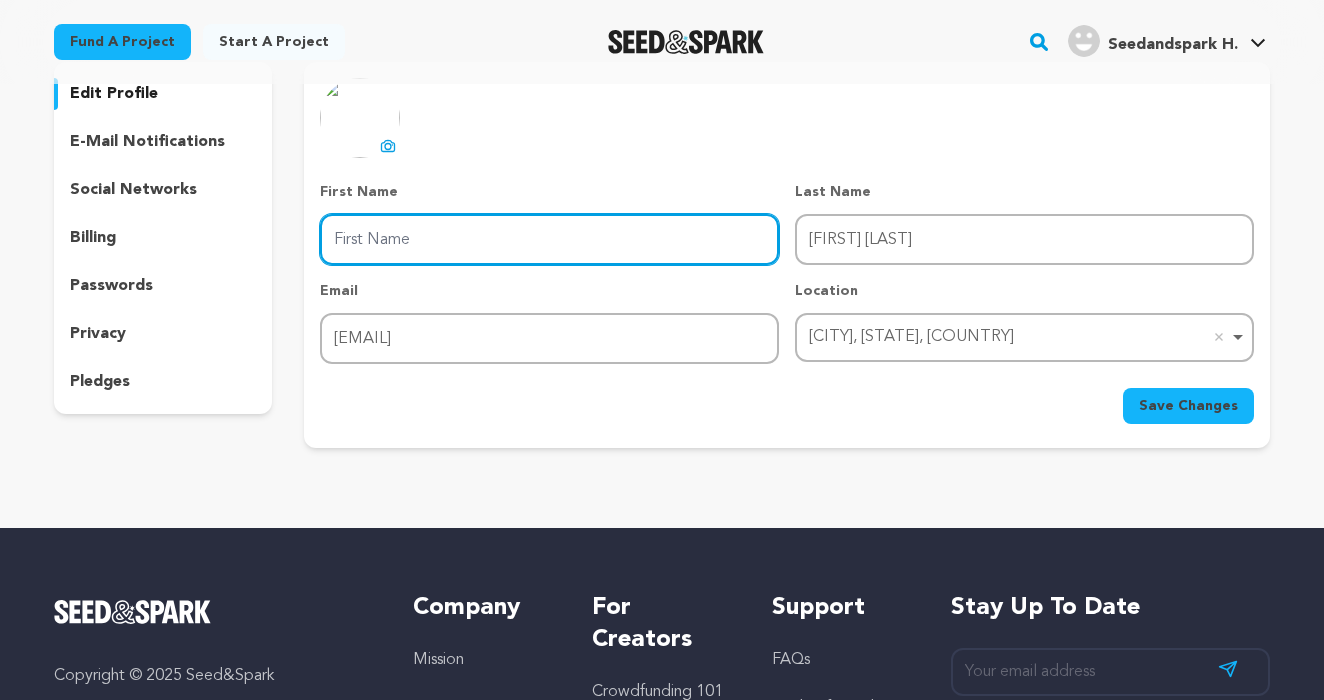 click on "First Name" at bounding box center (549, 239) 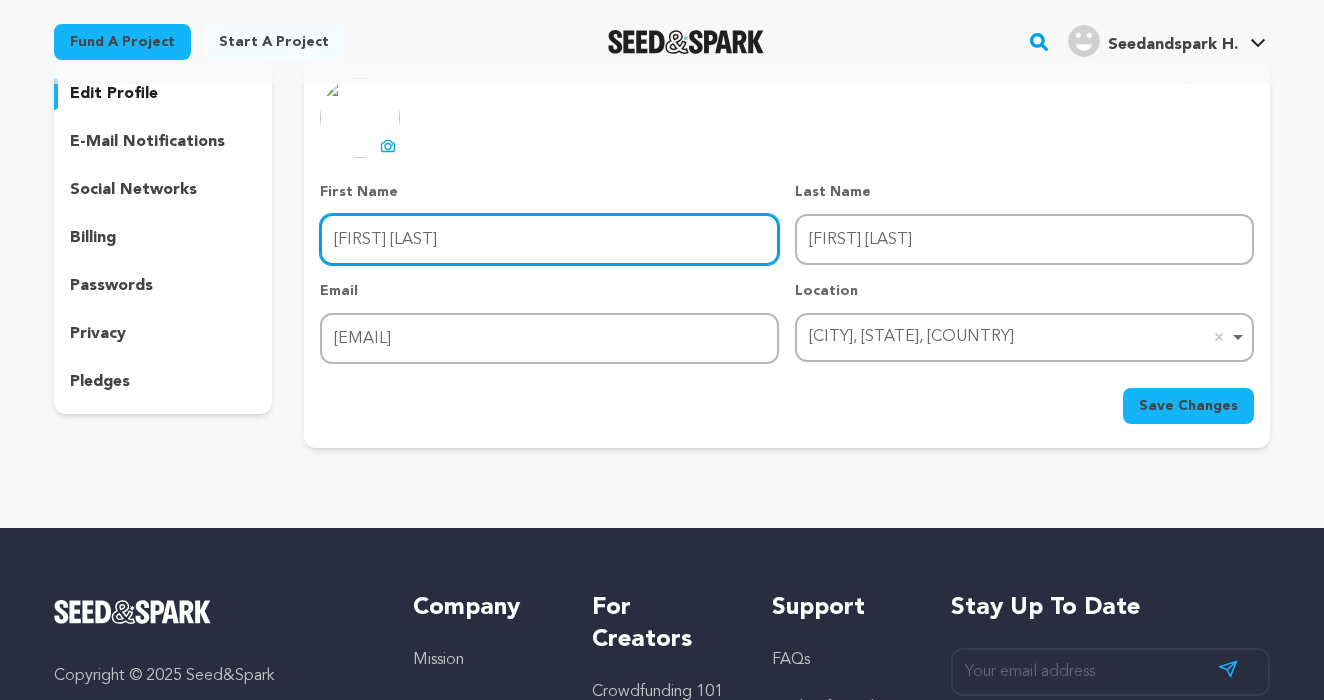 type on "Happy Hippie Sunshine" 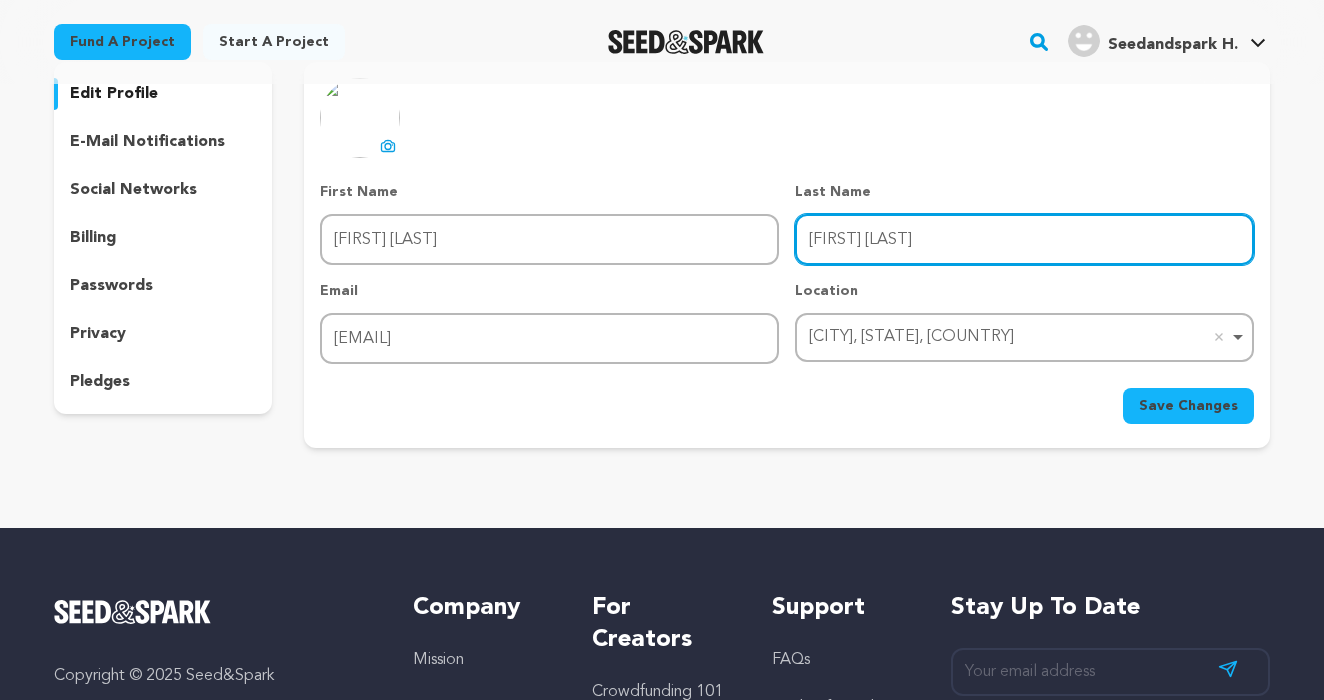 drag, startPoint x: 981, startPoint y: 236, endPoint x: 818, endPoint y: 237, distance: 163.00307 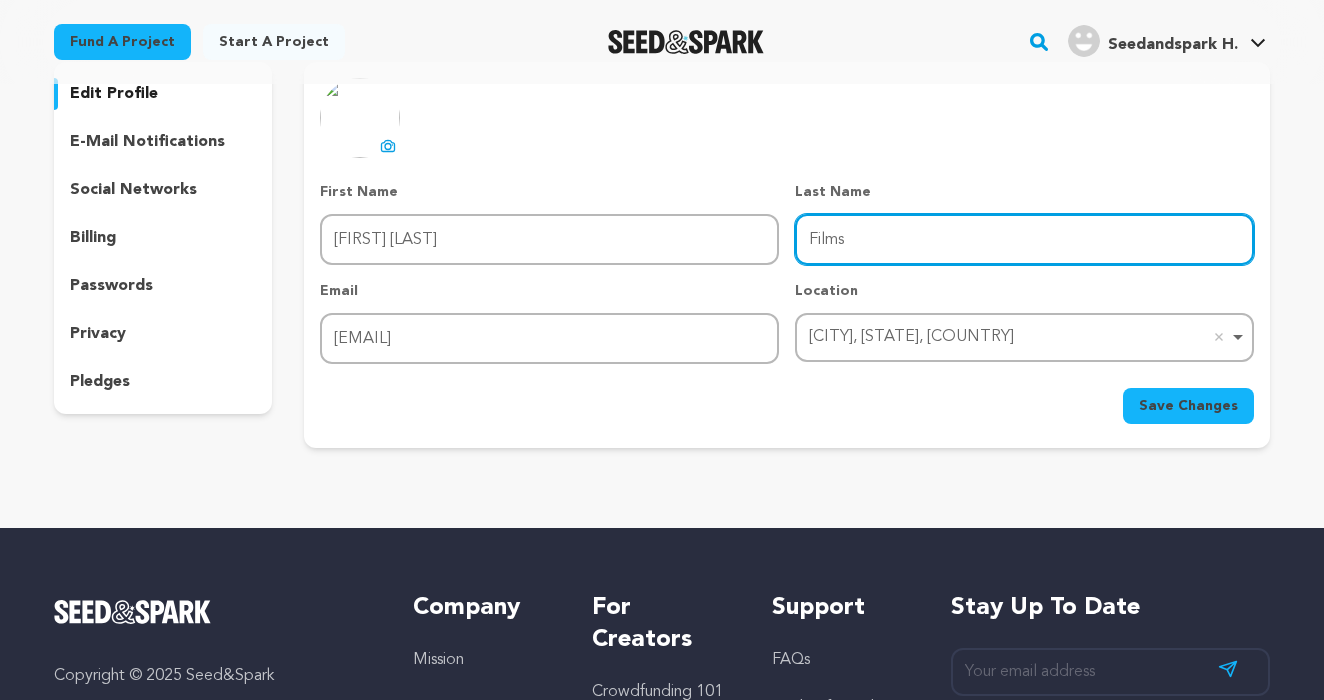 type on "Films" 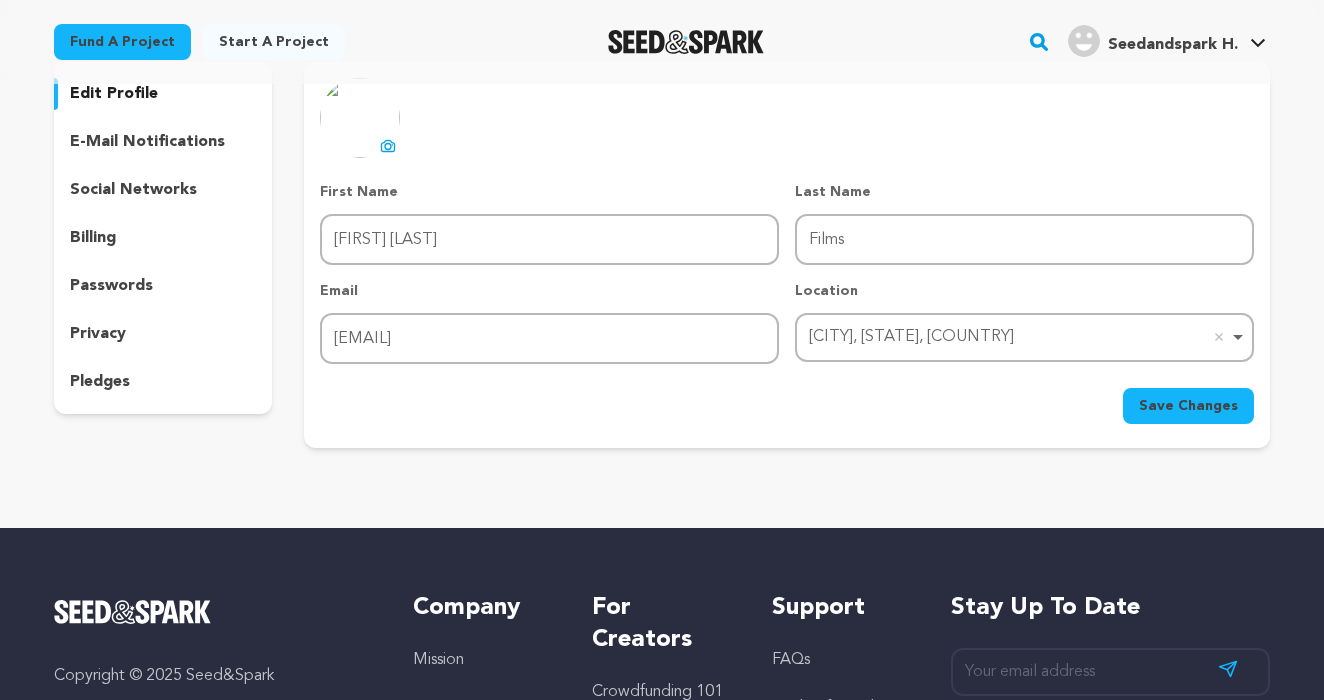 click on "Save Changes" at bounding box center (1188, 406) 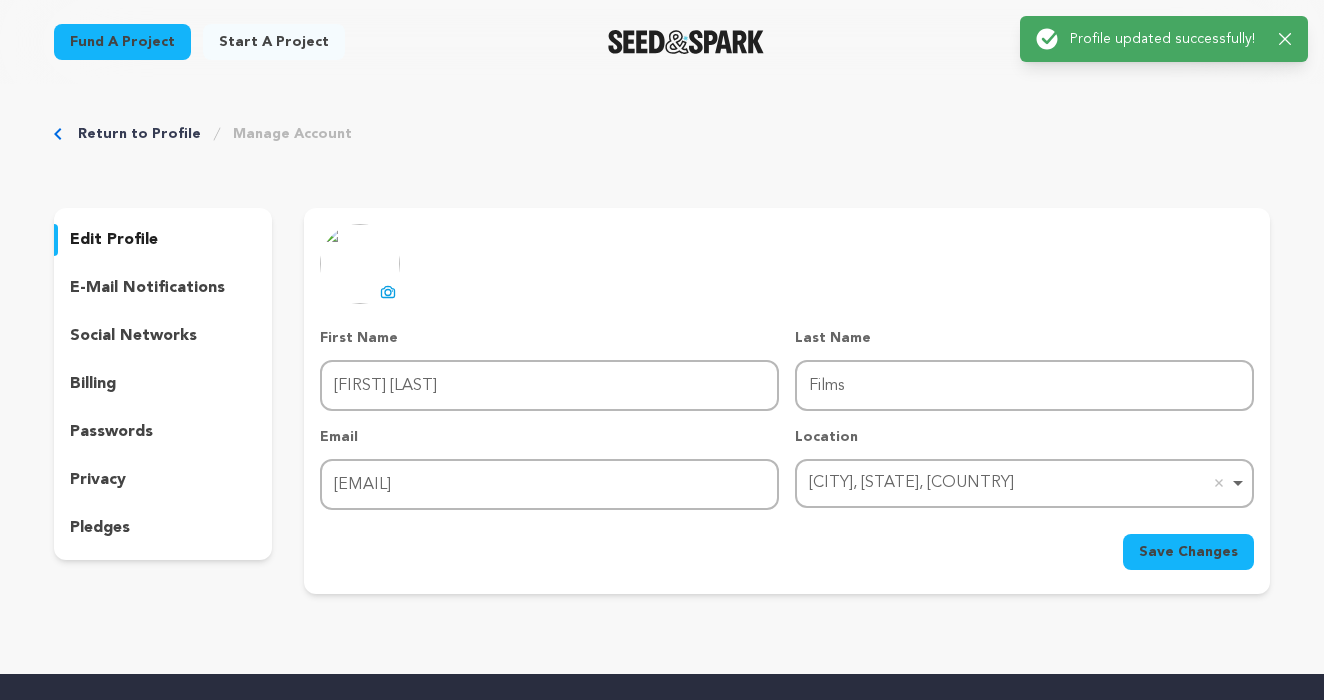 scroll, scrollTop: 0, scrollLeft: 0, axis: both 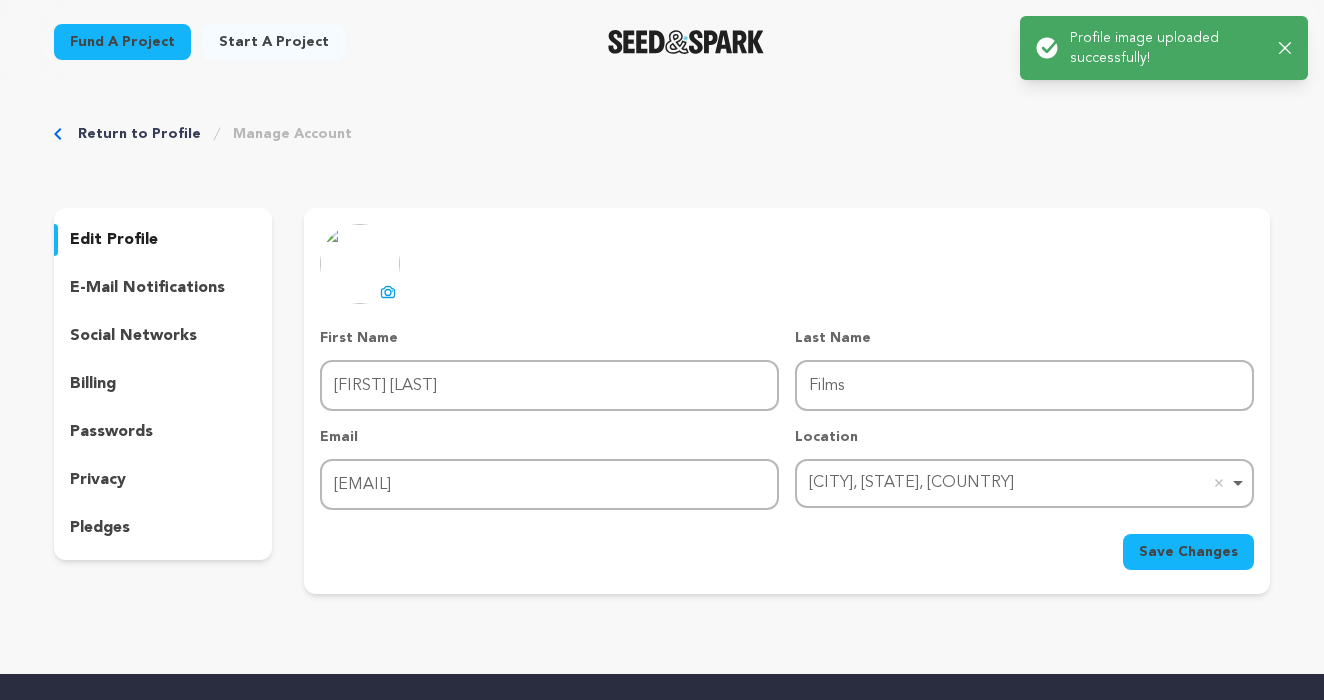 click on "e-mail notifications" at bounding box center [147, 288] 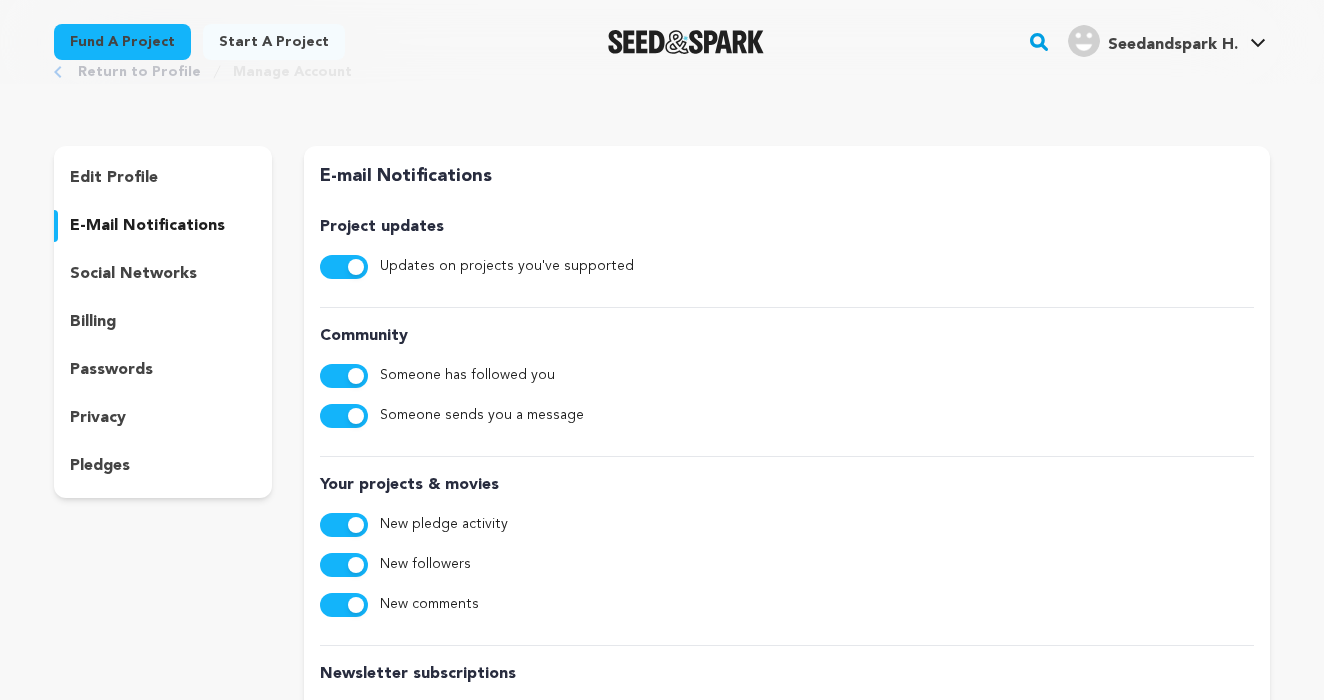 scroll, scrollTop: 69, scrollLeft: 0, axis: vertical 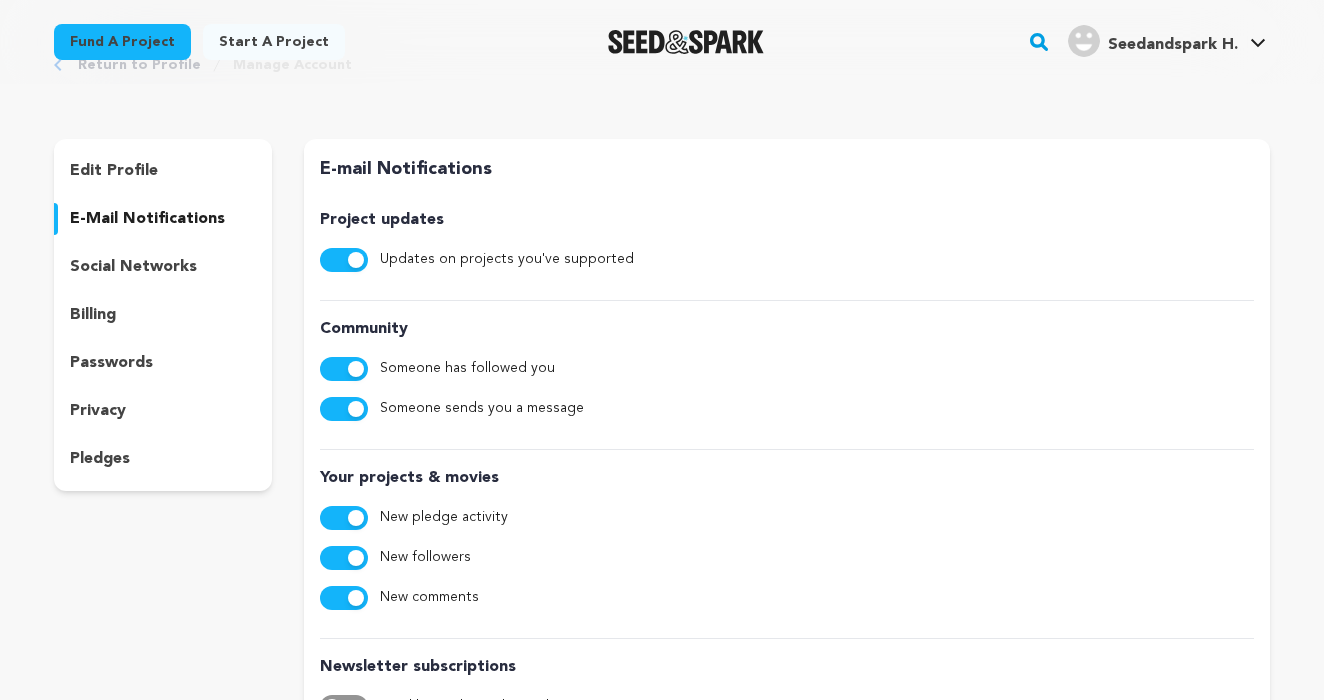 click on "billing" at bounding box center [163, 315] 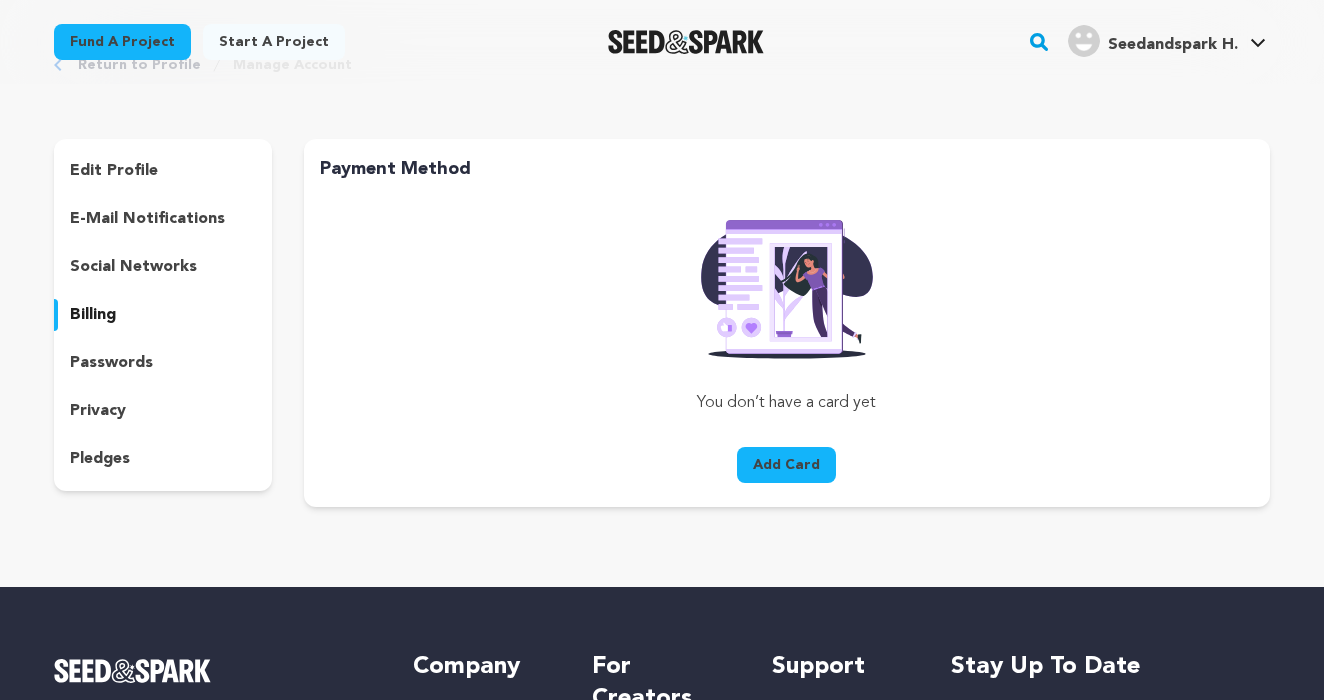 click on "Add Card" at bounding box center [786, 465] 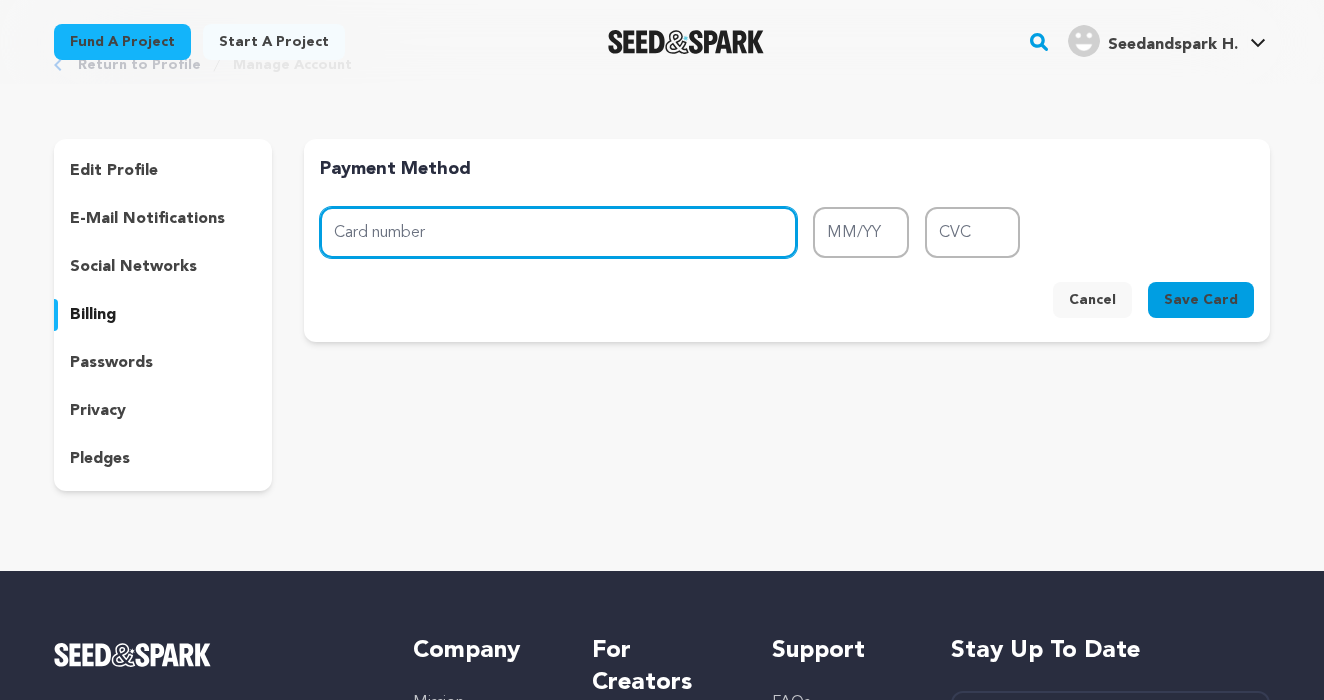 click on "Card number" at bounding box center [559, 232] 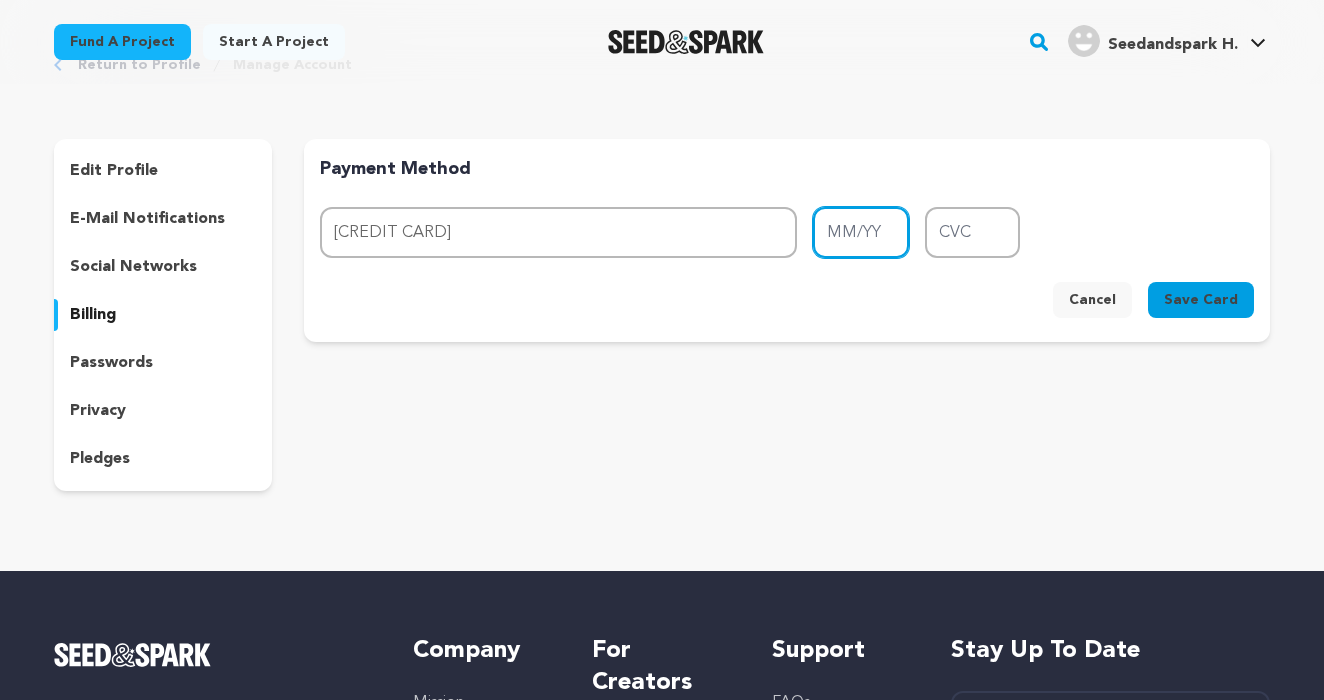 type on "3792 4016 1590 018" 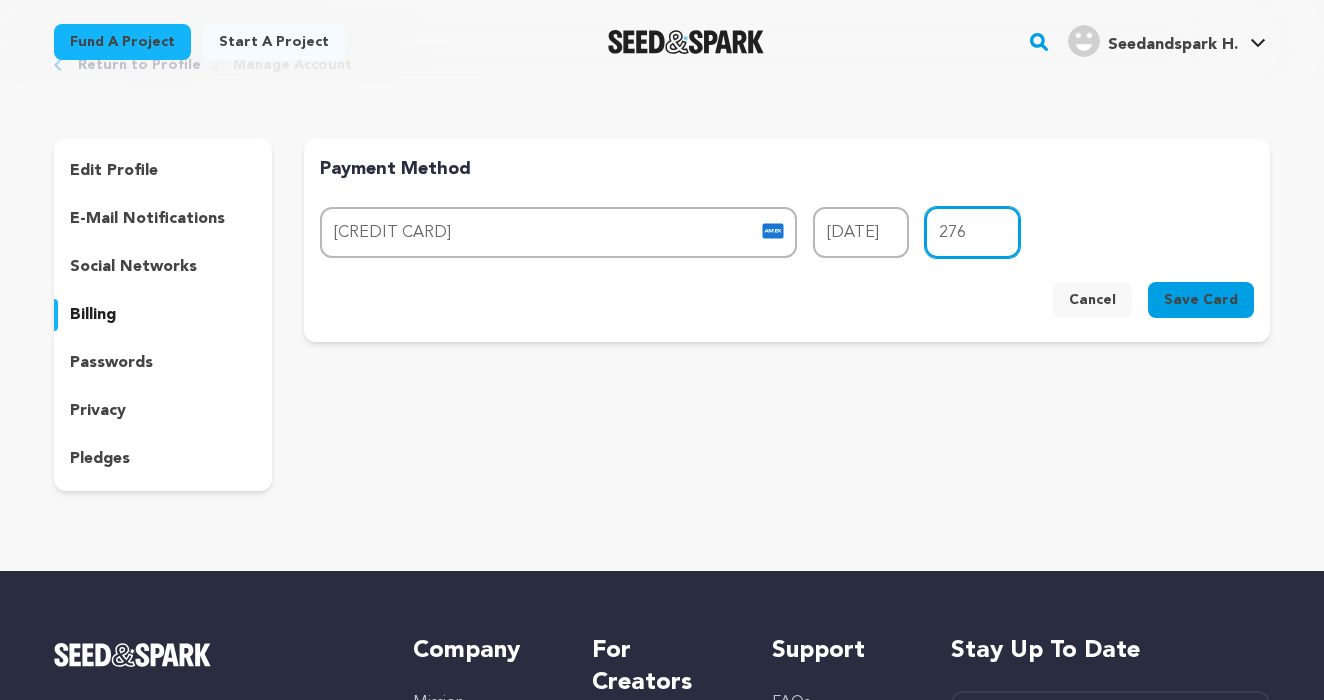 click on "276" at bounding box center (973, 232) 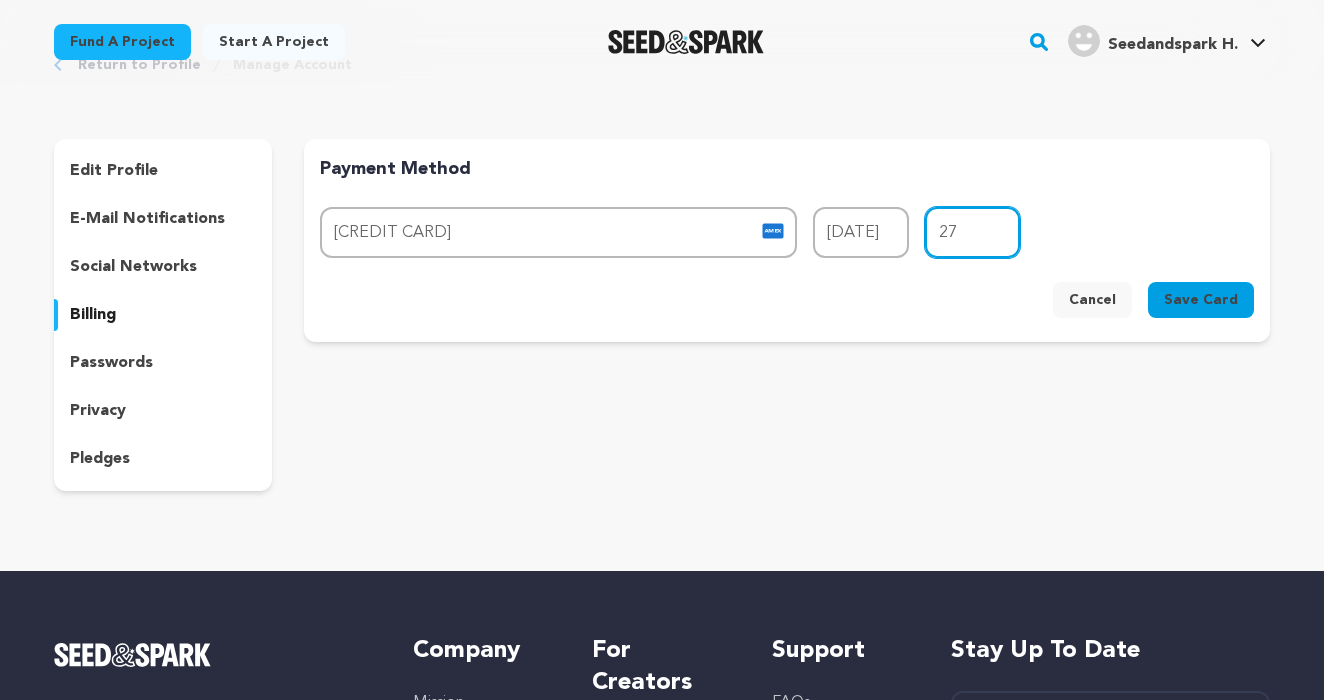 type on "2" 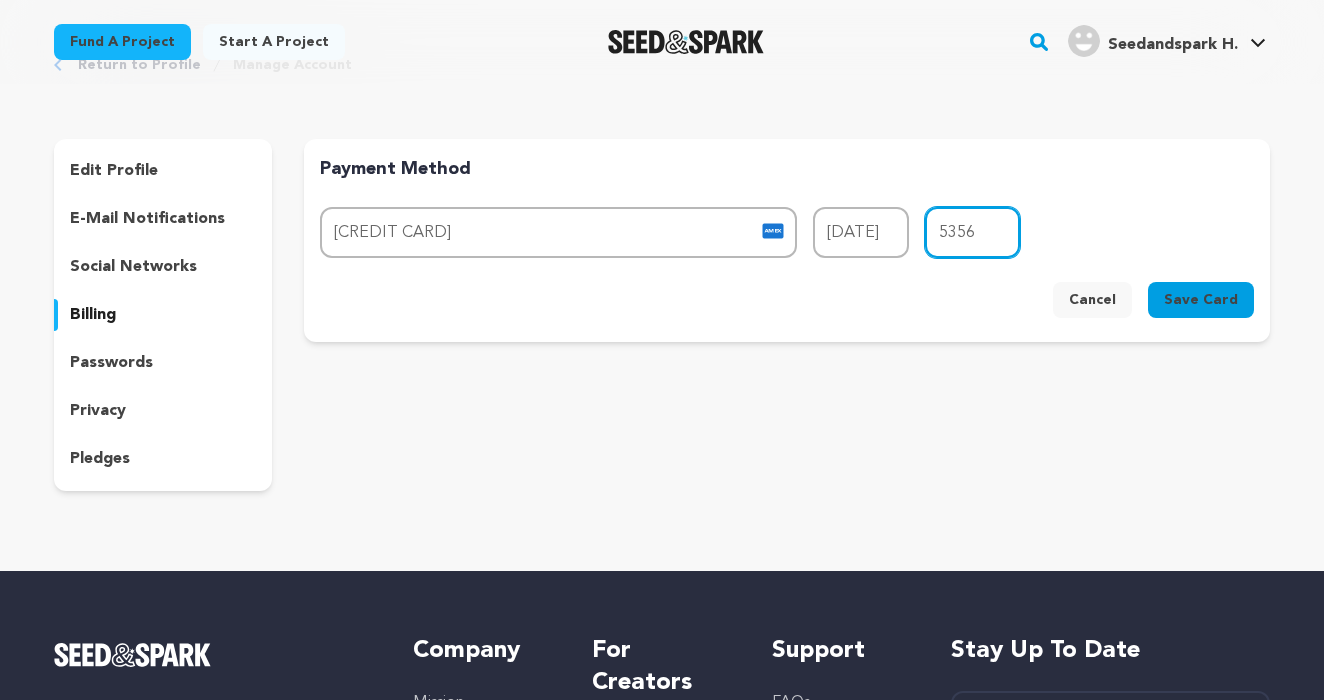 type on "5356" 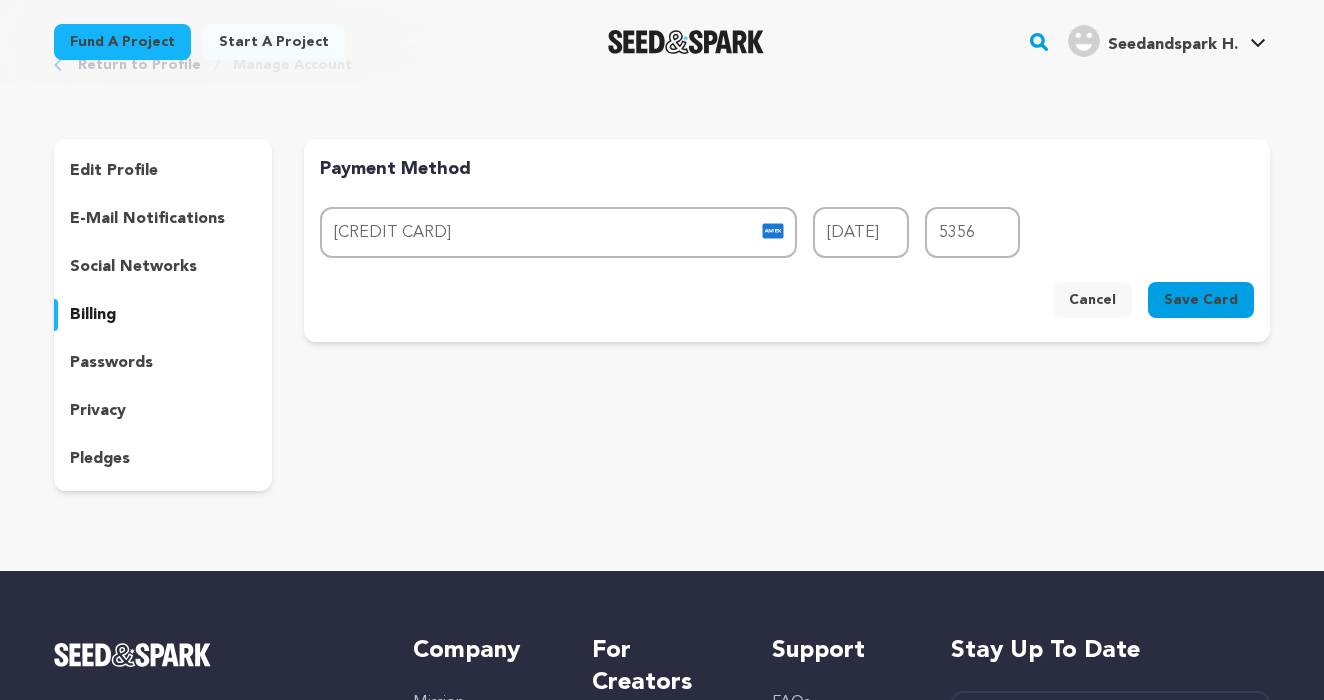 click on "Cancel
Save Card" at bounding box center [787, 304] 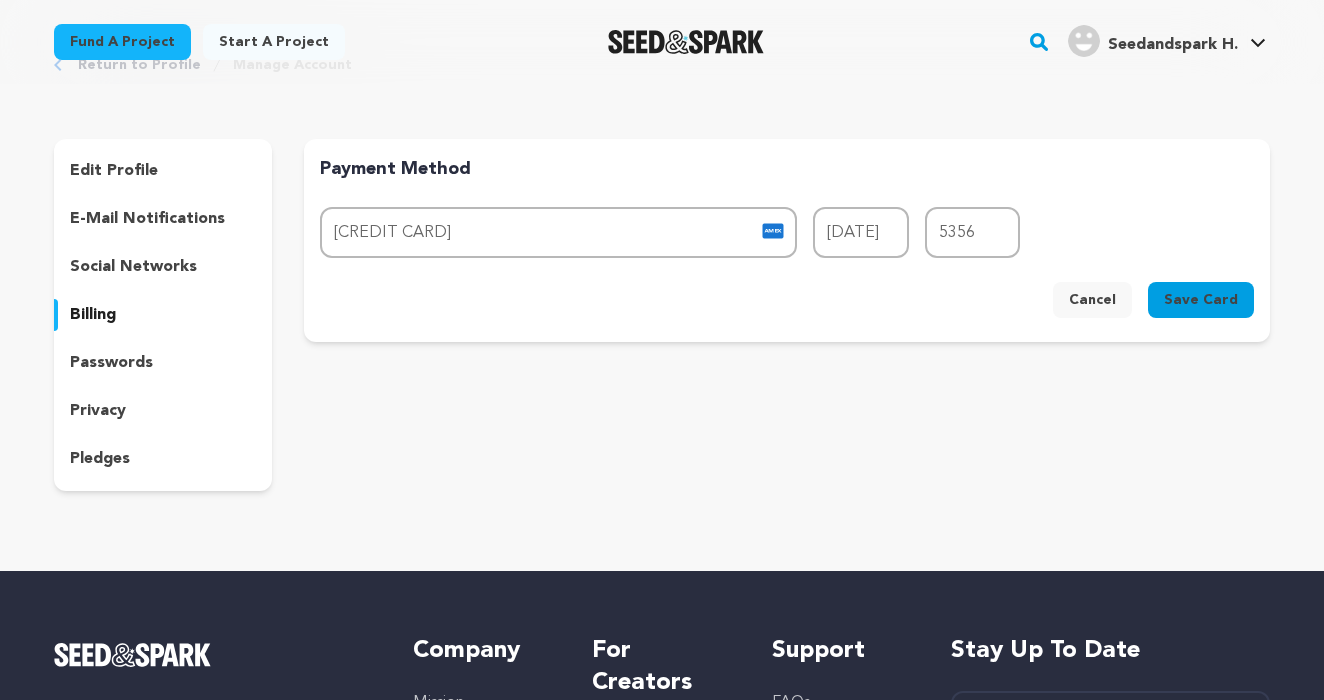 click on "Save Card" at bounding box center [1201, 300] 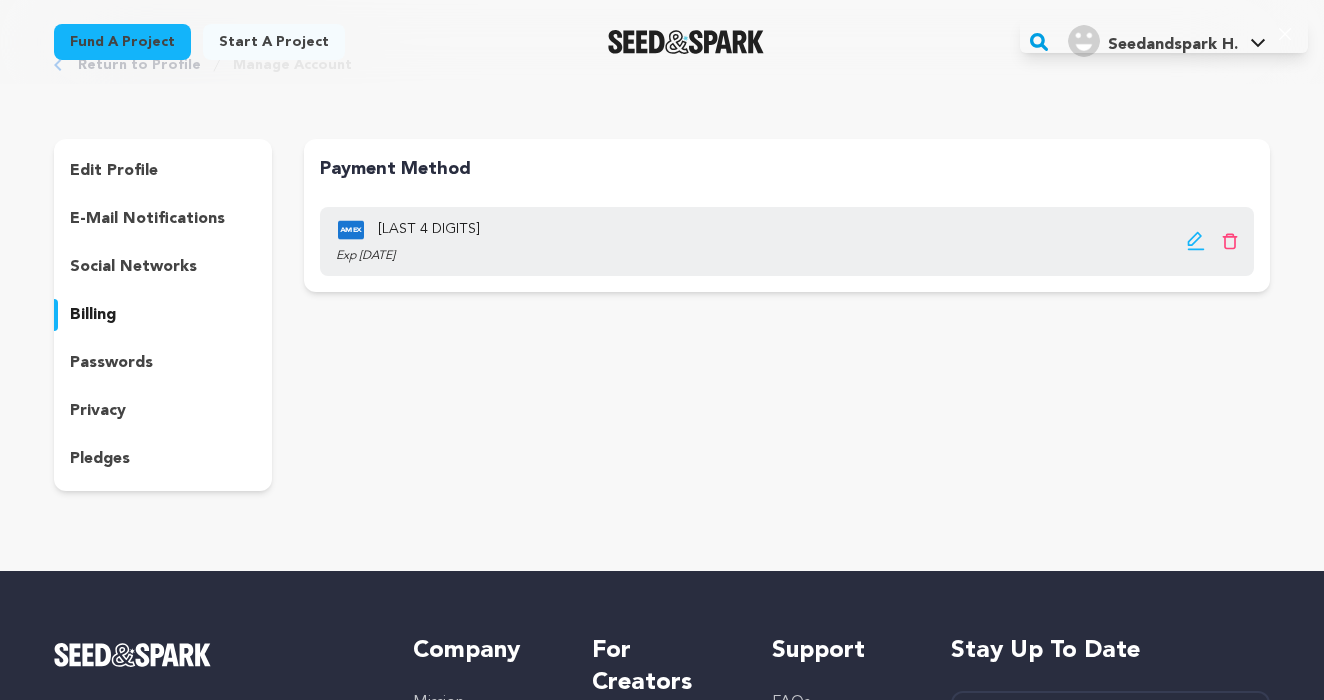 click on "passwords" at bounding box center [163, 363] 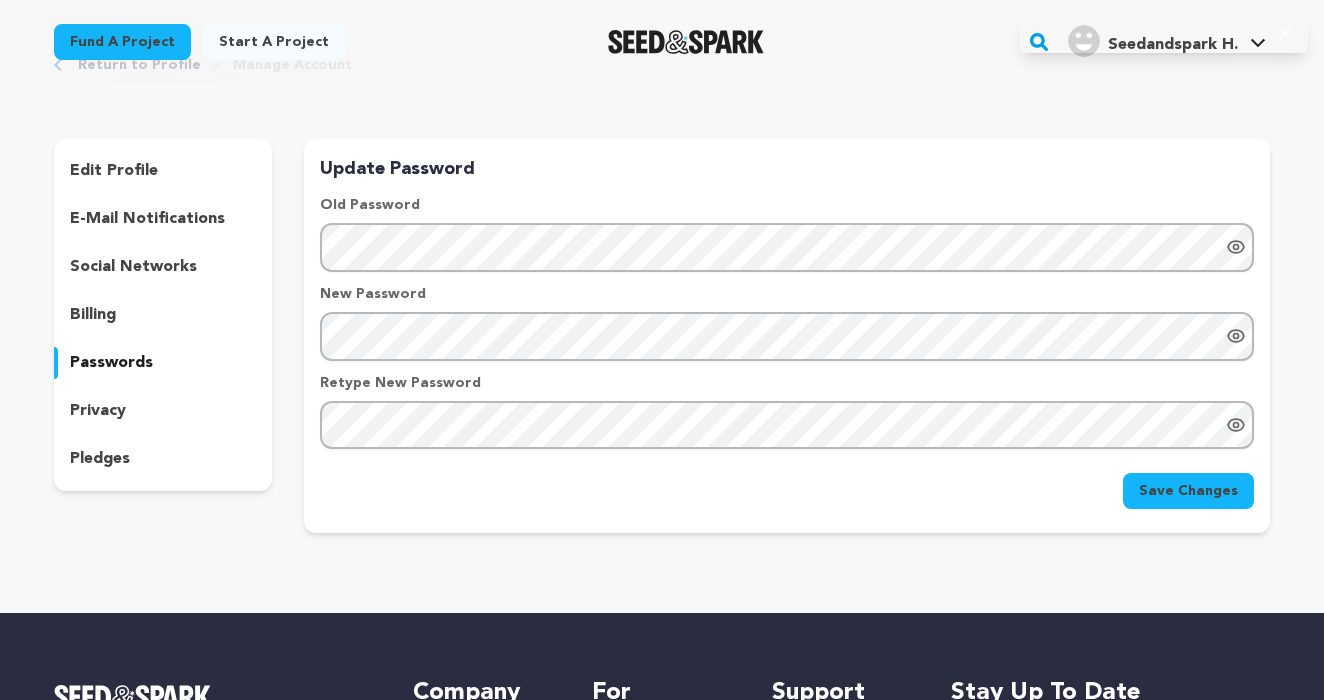 click on "privacy" at bounding box center [163, 411] 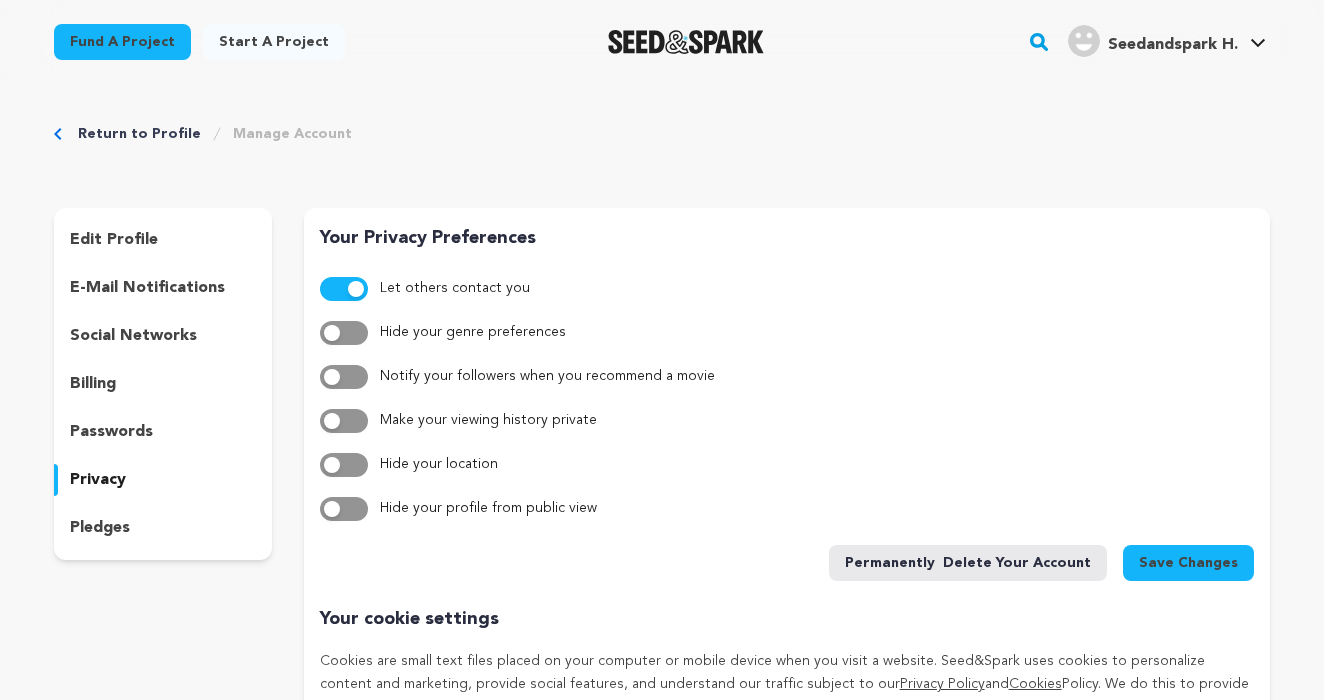 scroll, scrollTop: 0, scrollLeft: 0, axis: both 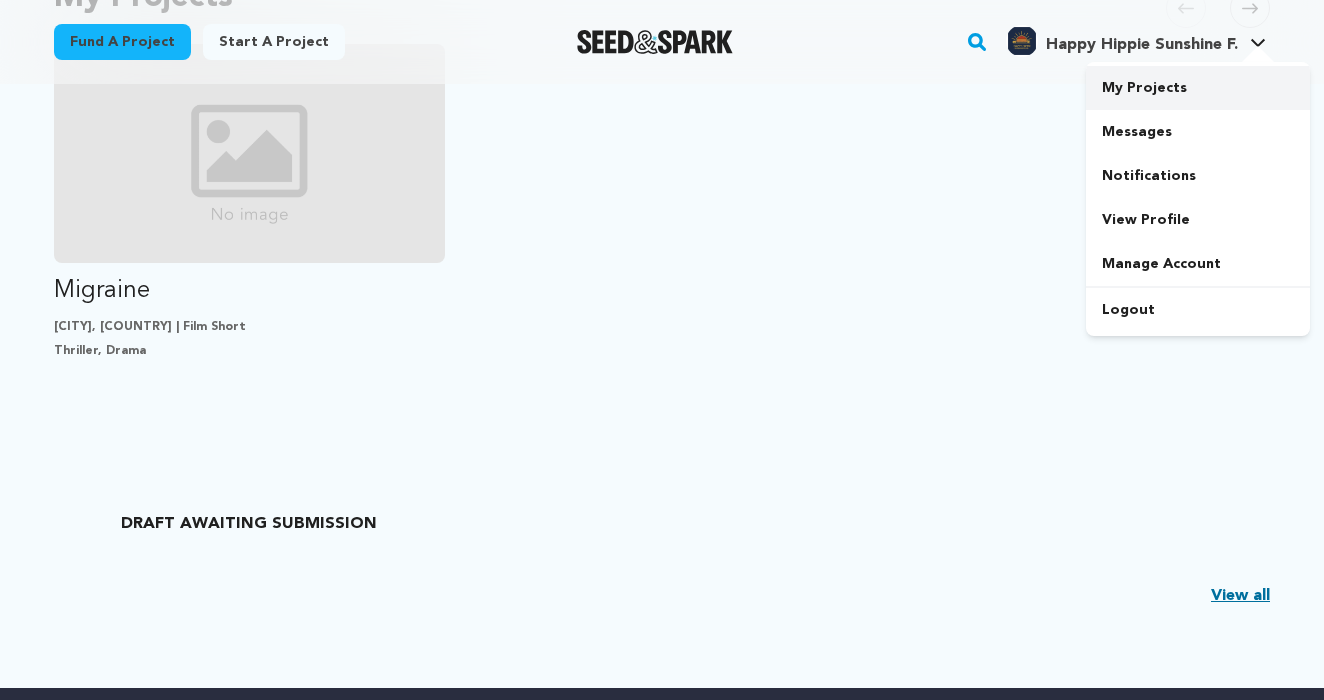 click on "My Projects" at bounding box center [1198, 88] 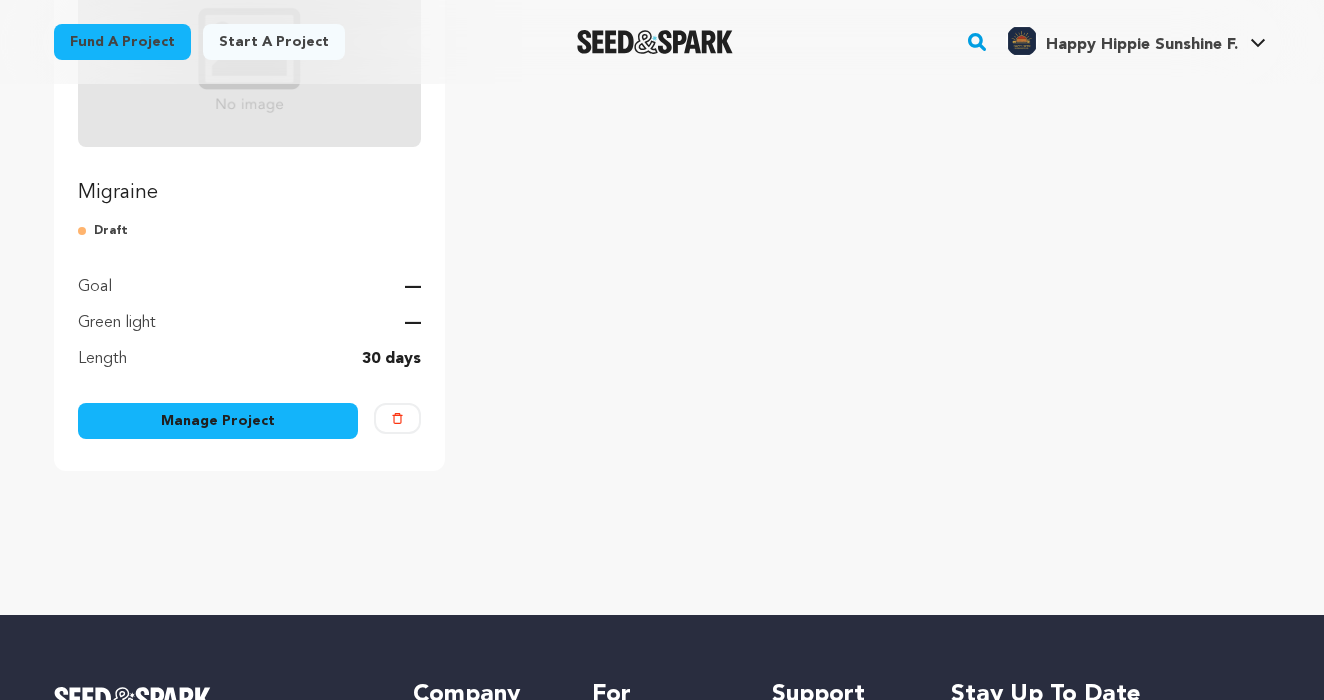 scroll, scrollTop: 341, scrollLeft: 0, axis: vertical 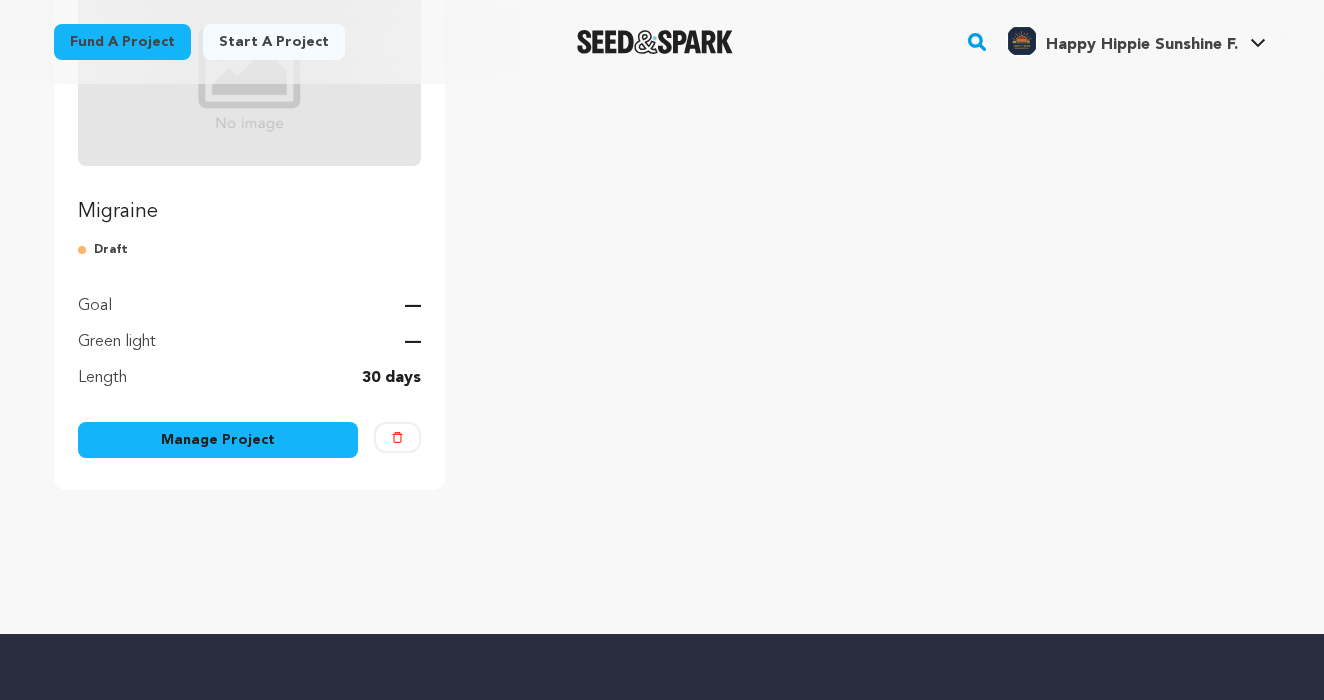 click on "Manage Project" at bounding box center (218, 440) 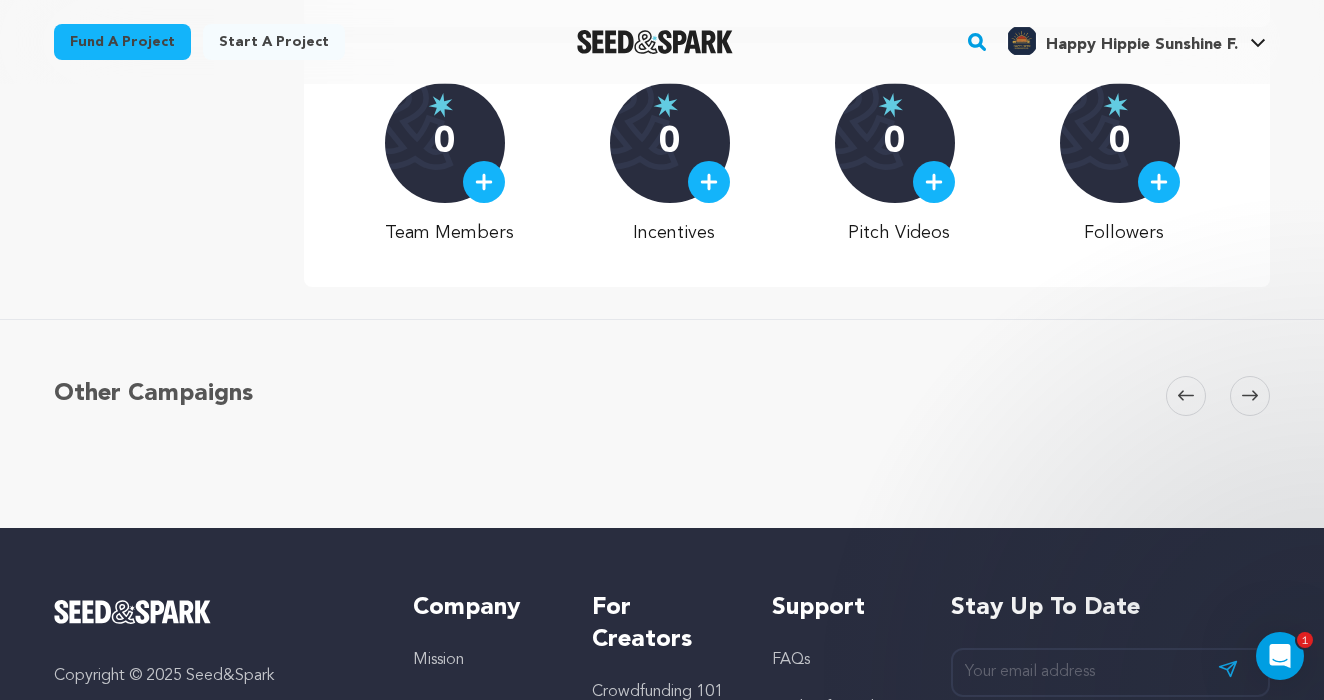 scroll, scrollTop: 514, scrollLeft: 0, axis: vertical 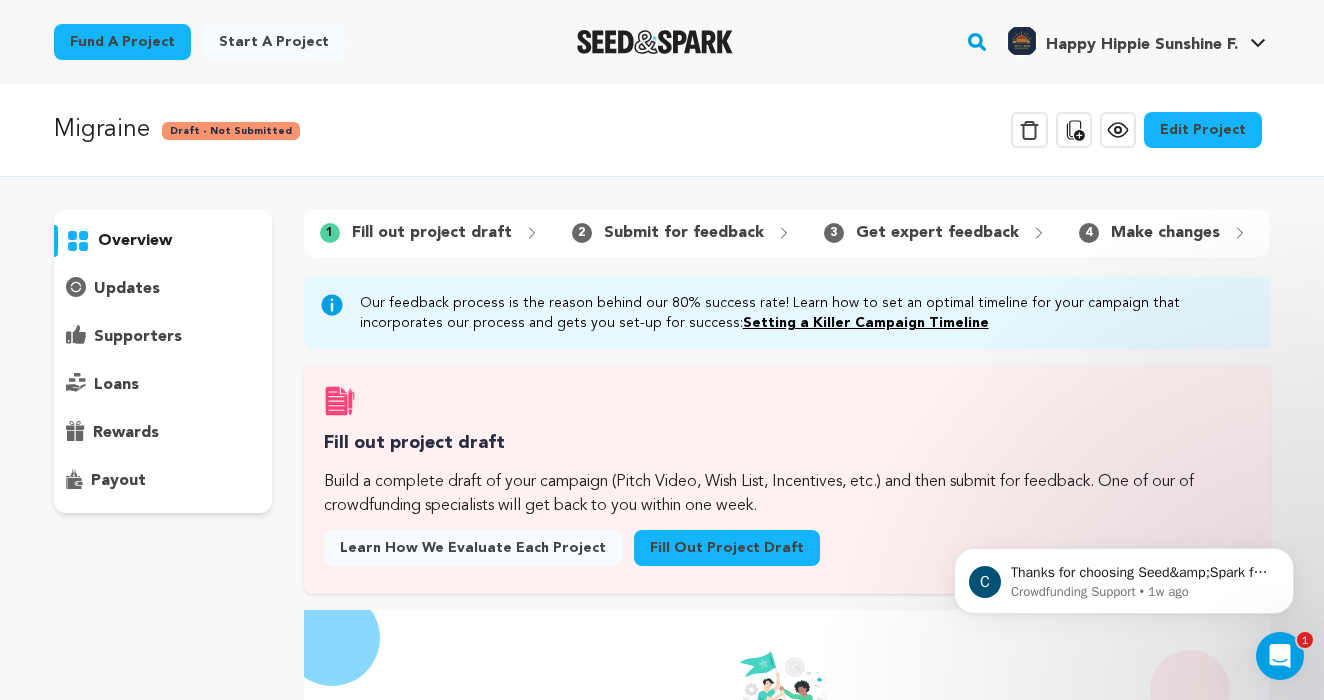drag, startPoint x: 414, startPoint y: 481, endPoint x: 817, endPoint y: 516, distance: 404.517 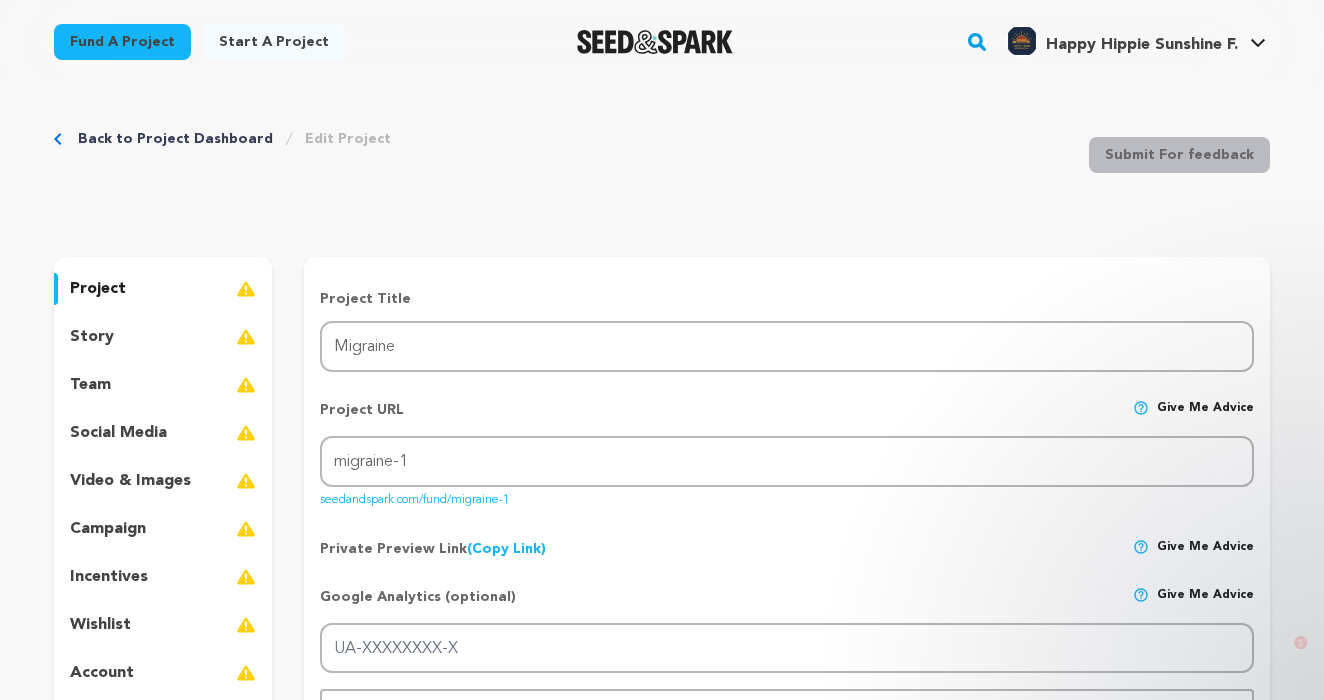 scroll, scrollTop: 198, scrollLeft: 0, axis: vertical 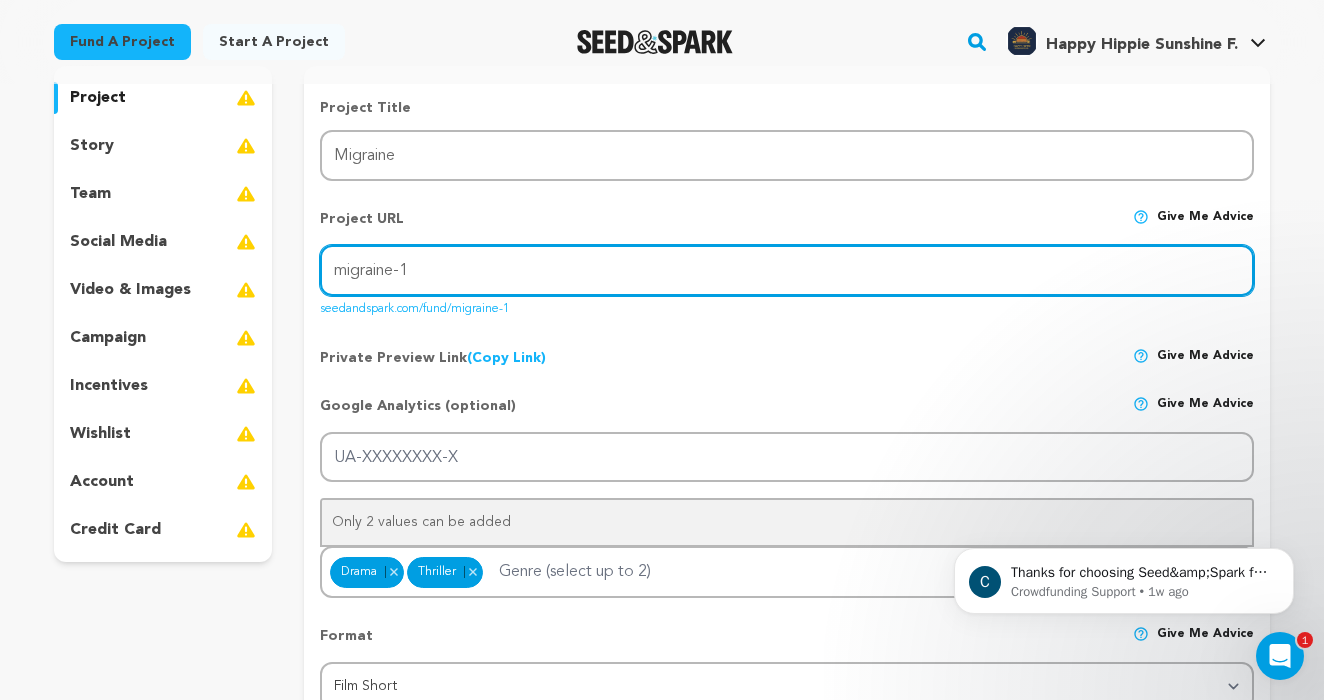 drag, startPoint x: 580, startPoint y: 262, endPoint x: 226, endPoint y: 252, distance: 354.1412 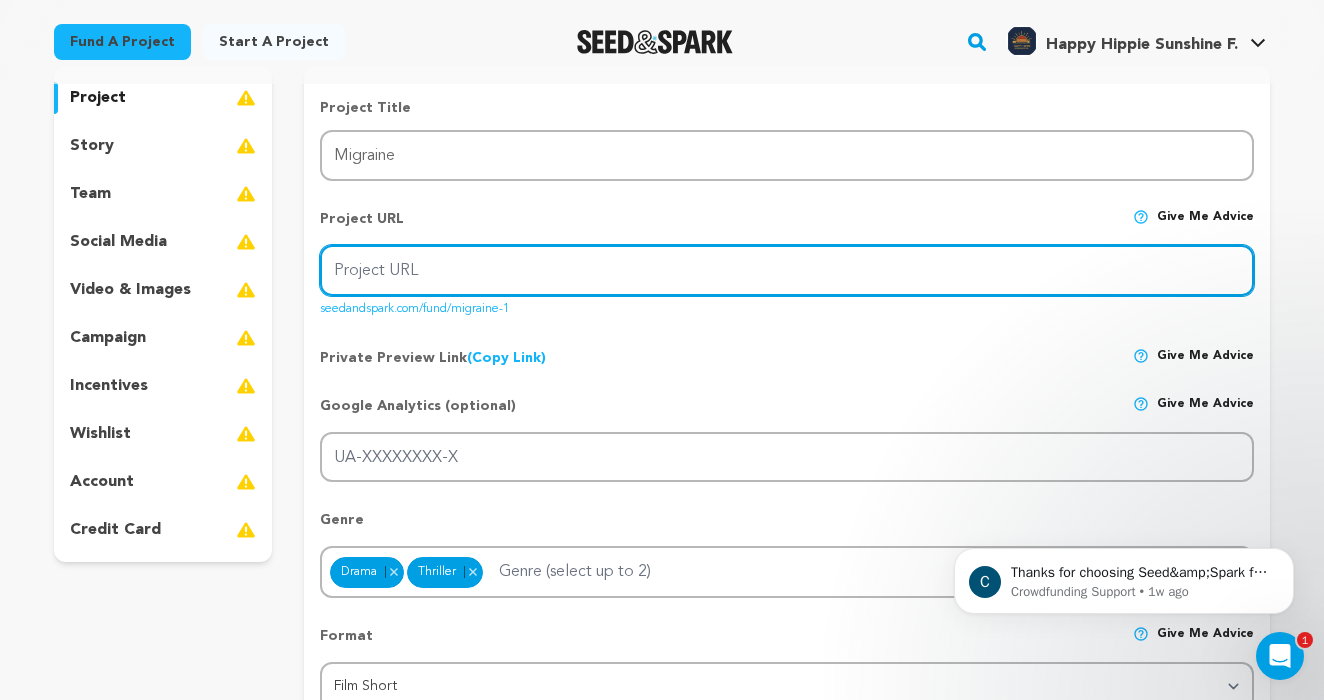 paste on "https://www.instagram.com/happyhippiesunshinefilms/" 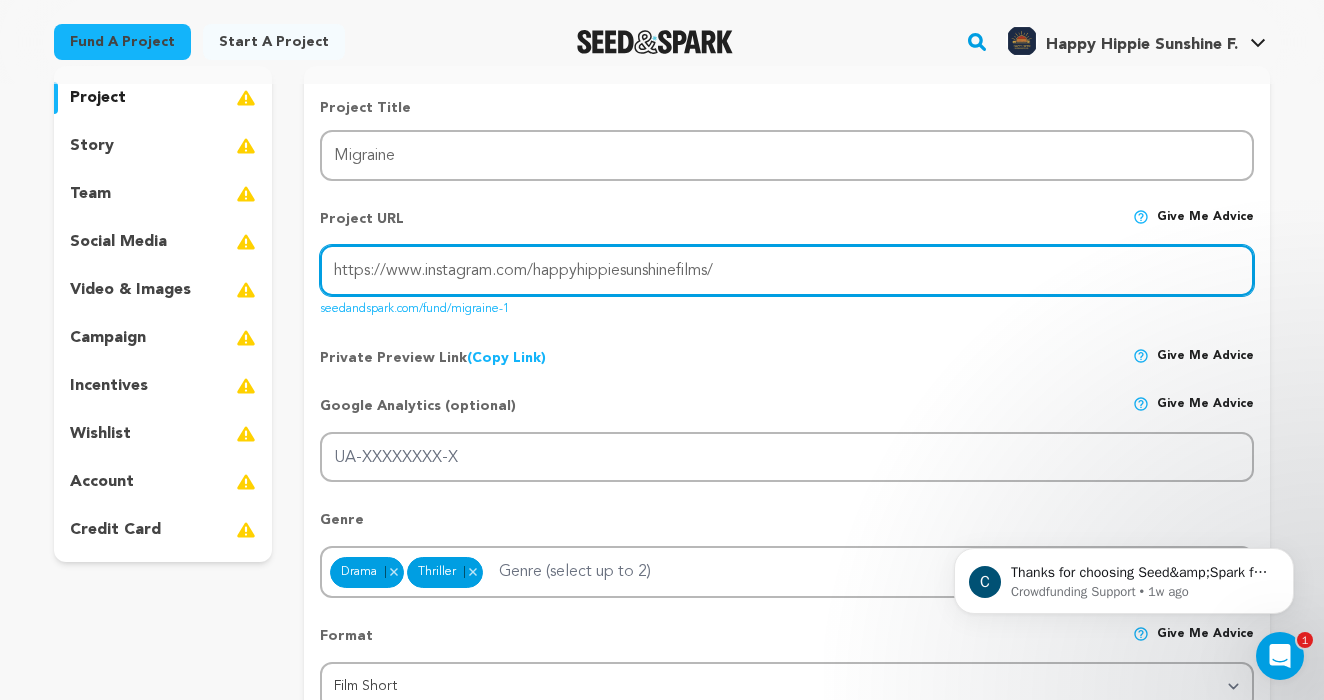 type on "https://www.instagram.com/happyhippiesunshinefilms/" 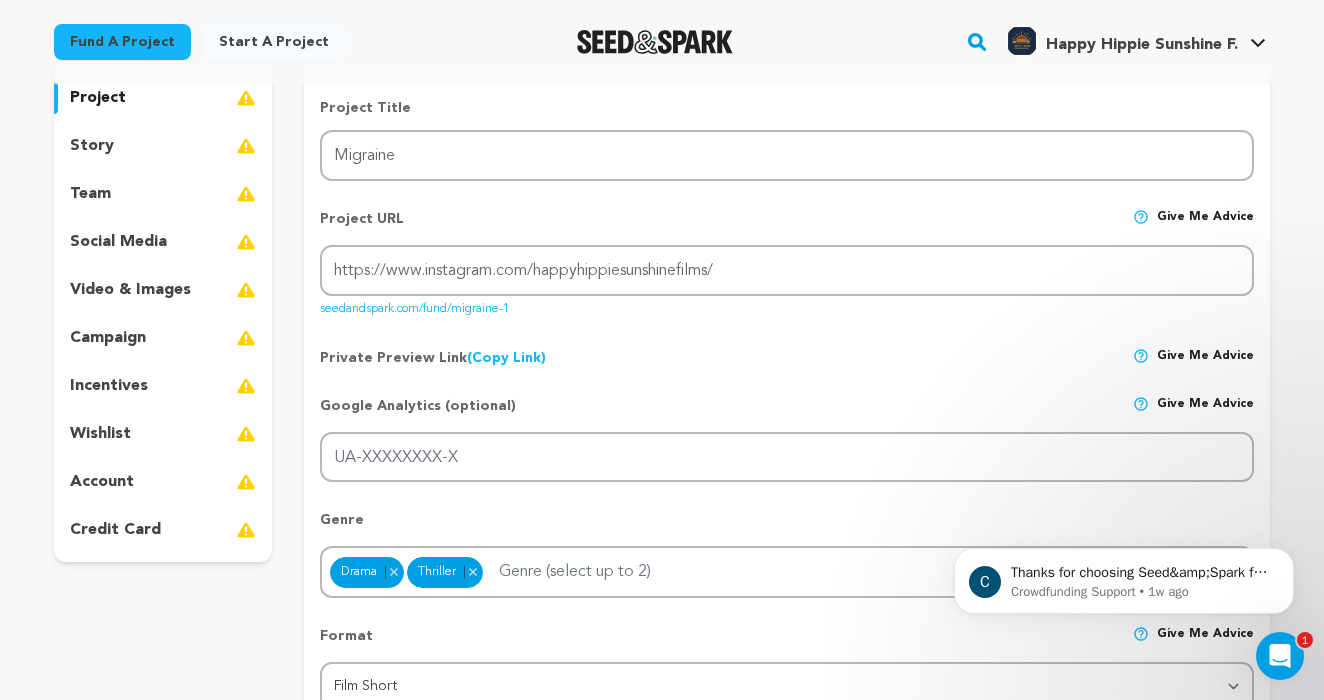click on "Google Analytics
(optional)
Give me advice
[TRACKING_ID]" at bounding box center (787, 431) 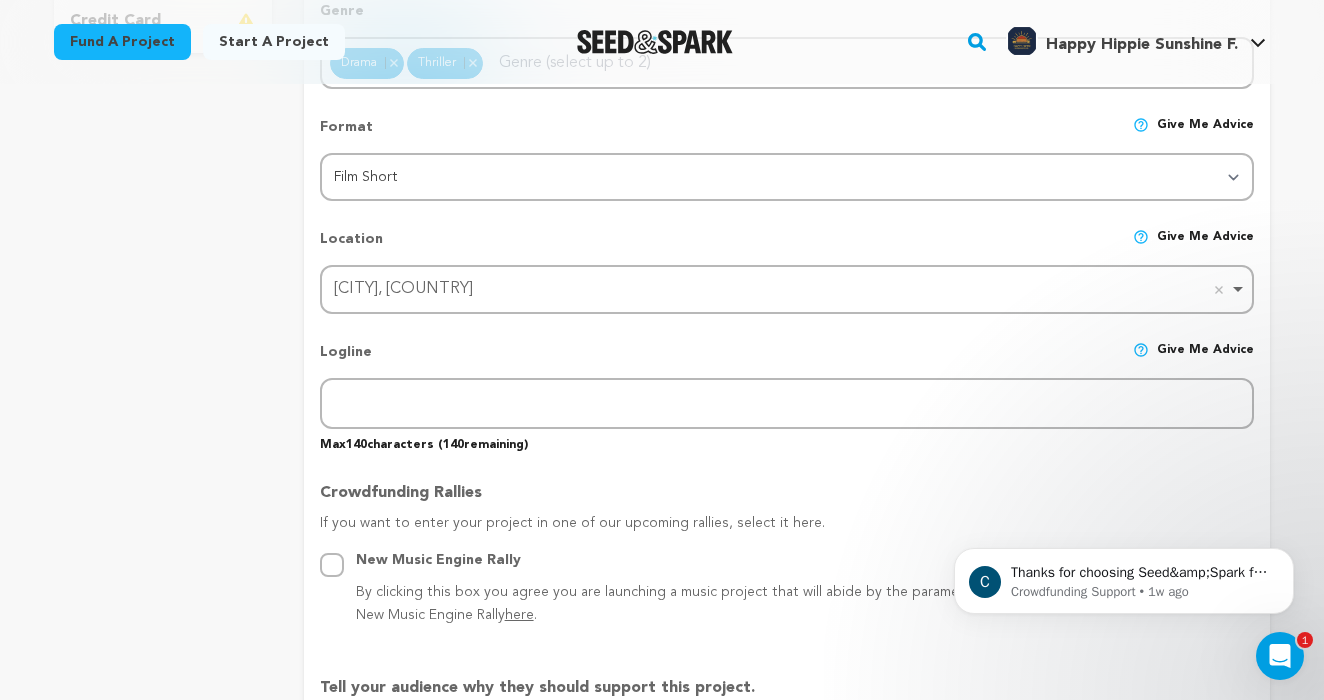 scroll, scrollTop: 728, scrollLeft: 0, axis: vertical 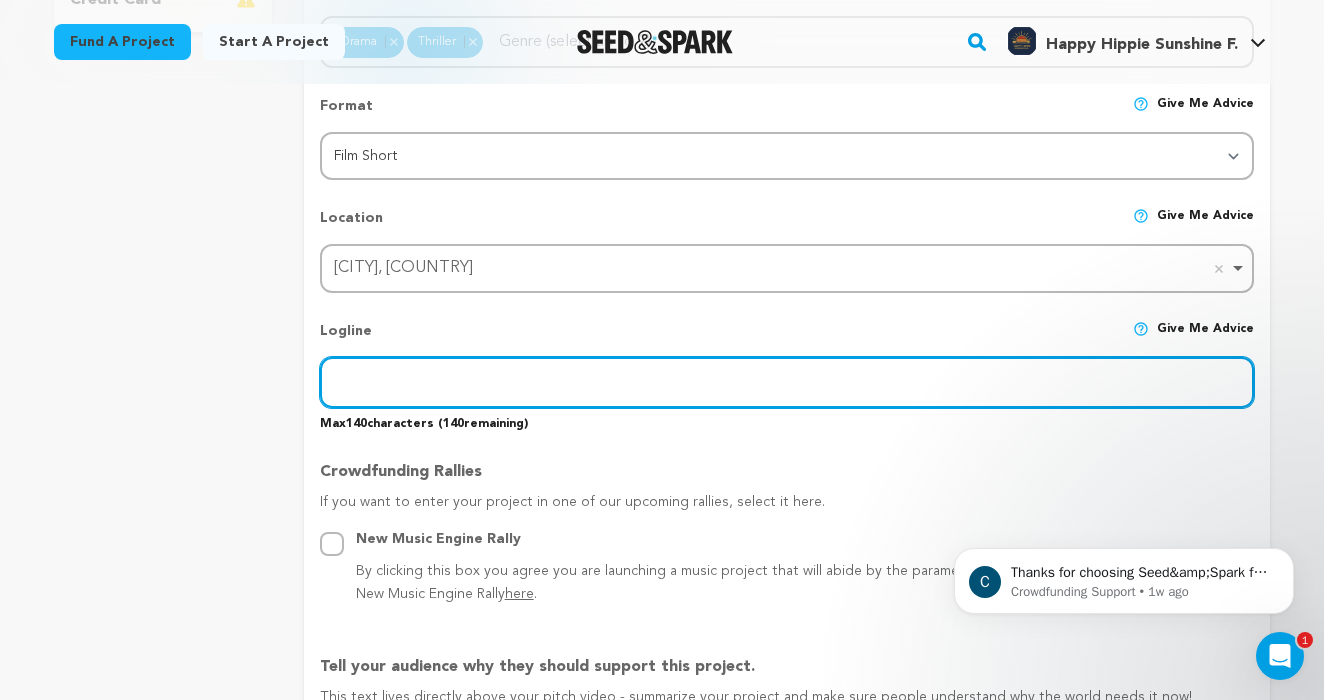 click at bounding box center (787, 382) 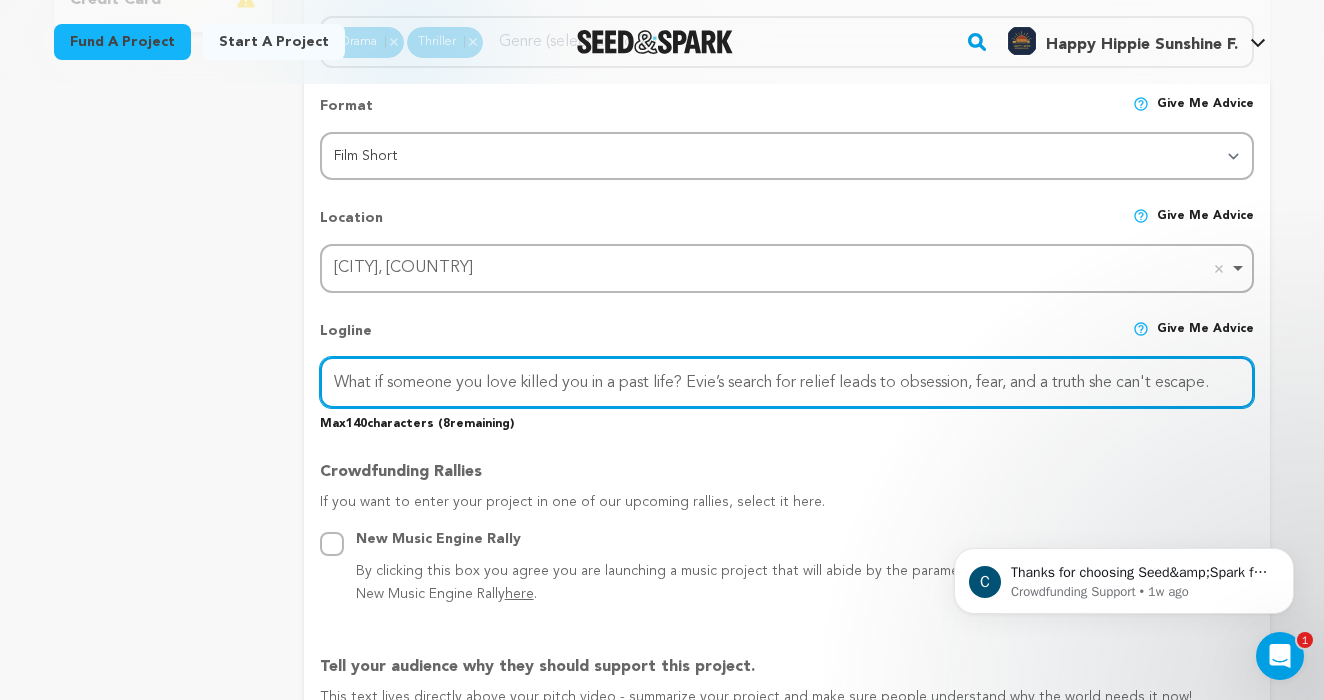 type on "What if someone you love killed you in a past life? Evie’s search for relief leads to obsession, fear, and a truth she can't escape." 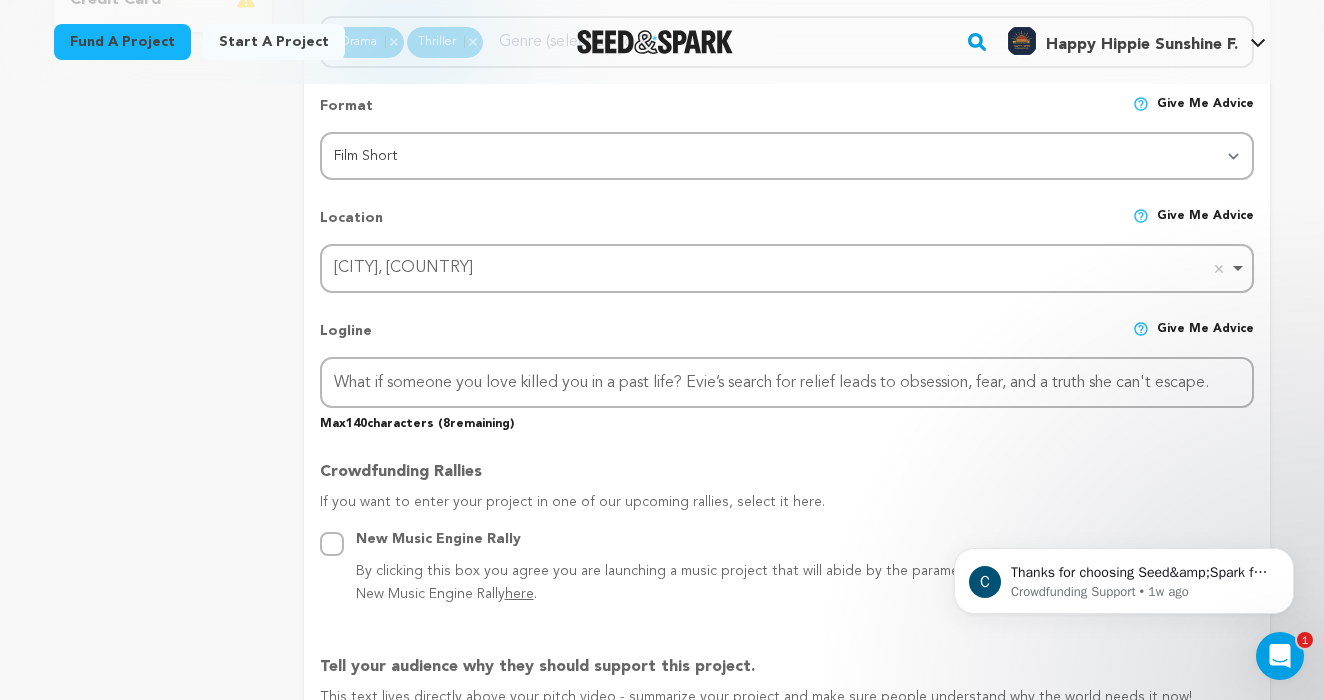 click on "If you want to enter your project in one of our upcoming rallies, select it here." at bounding box center (787, 510) 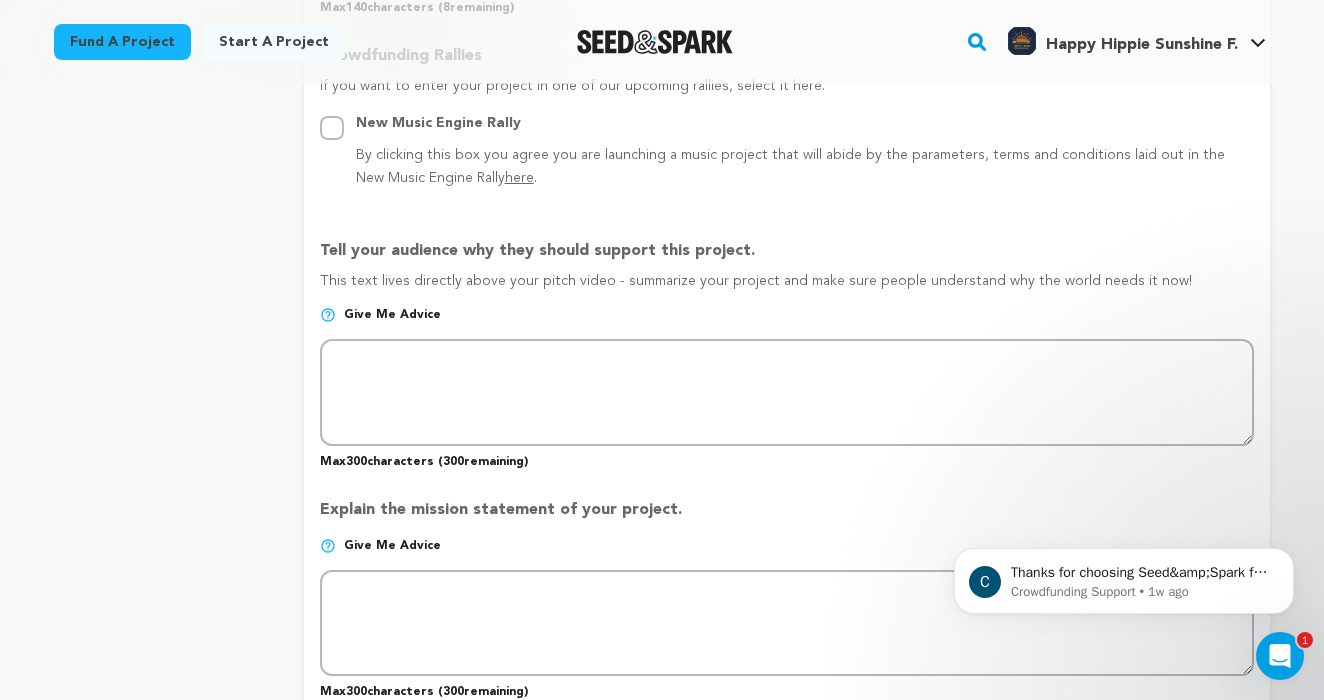 scroll, scrollTop: 1158, scrollLeft: 0, axis: vertical 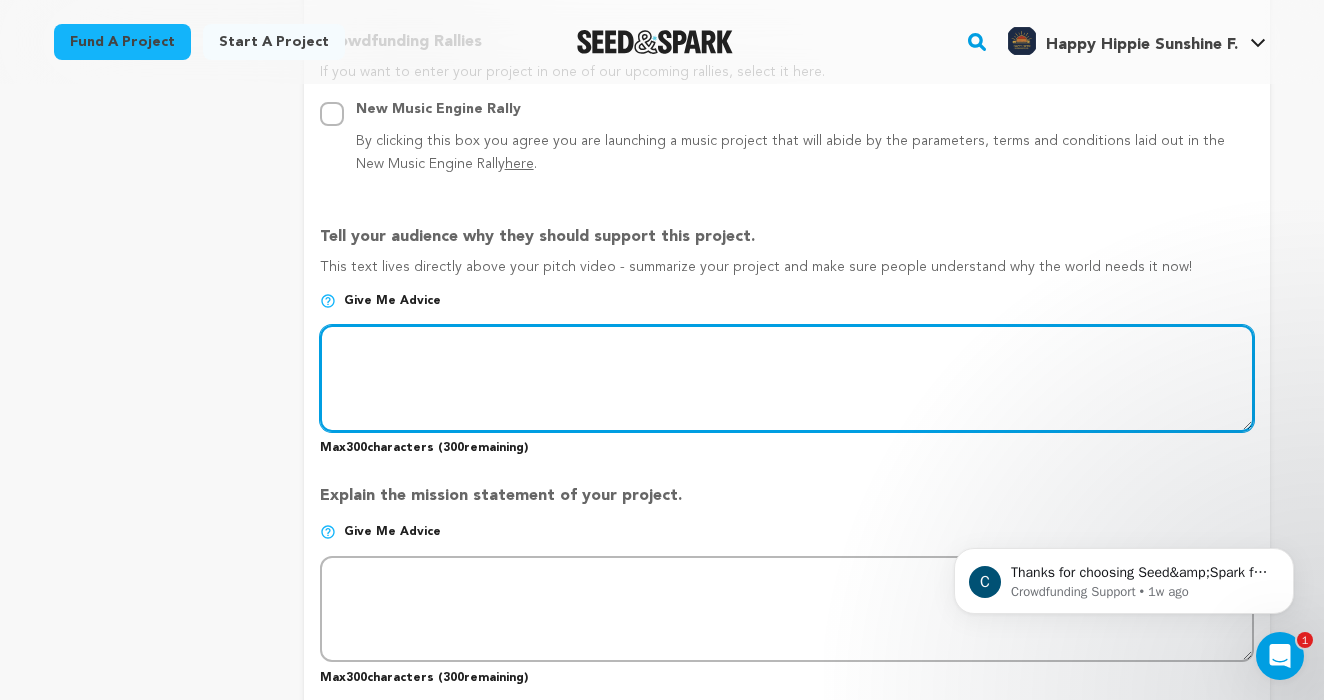 click at bounding box center (787, 378) 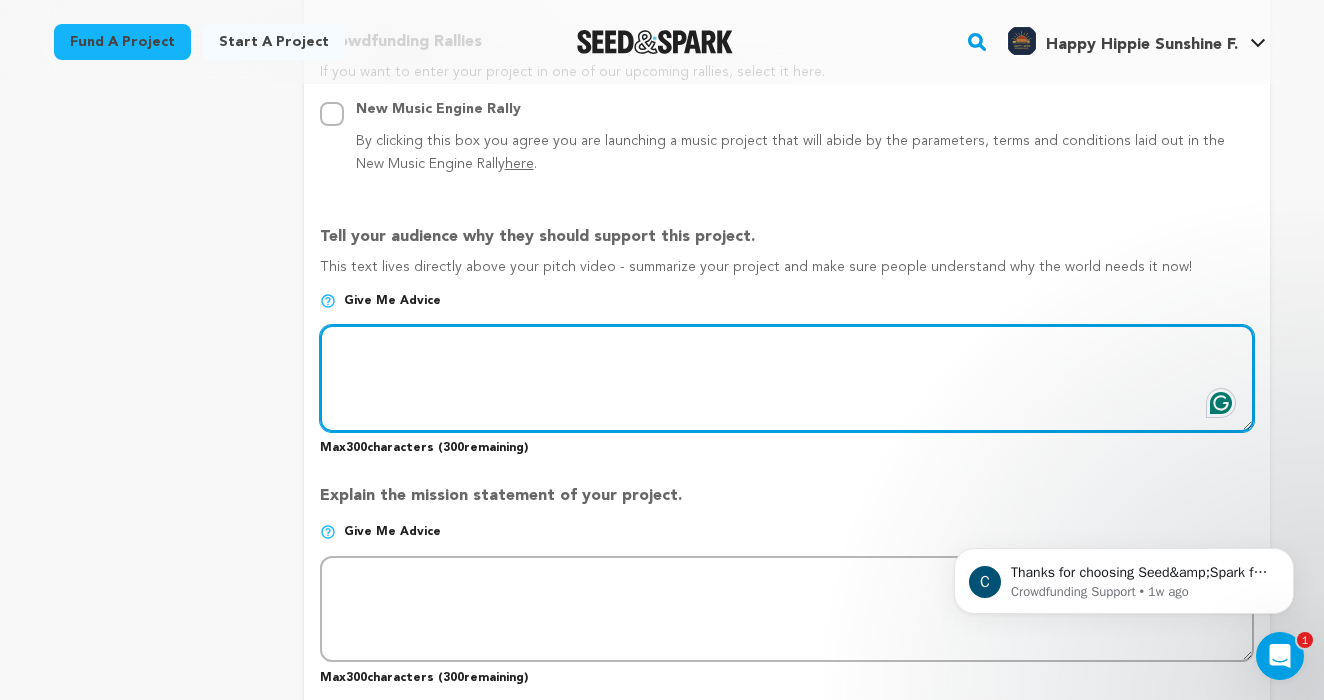 paste on "Plagued by unexplainable migraines, Evelyn tries past life regression—only to uncover flashes of a violent past. As memories bleed into her present, she fears her loving partner may be her killer reborn. Migraine is a psychological thriller about memory, obsession, and belief." 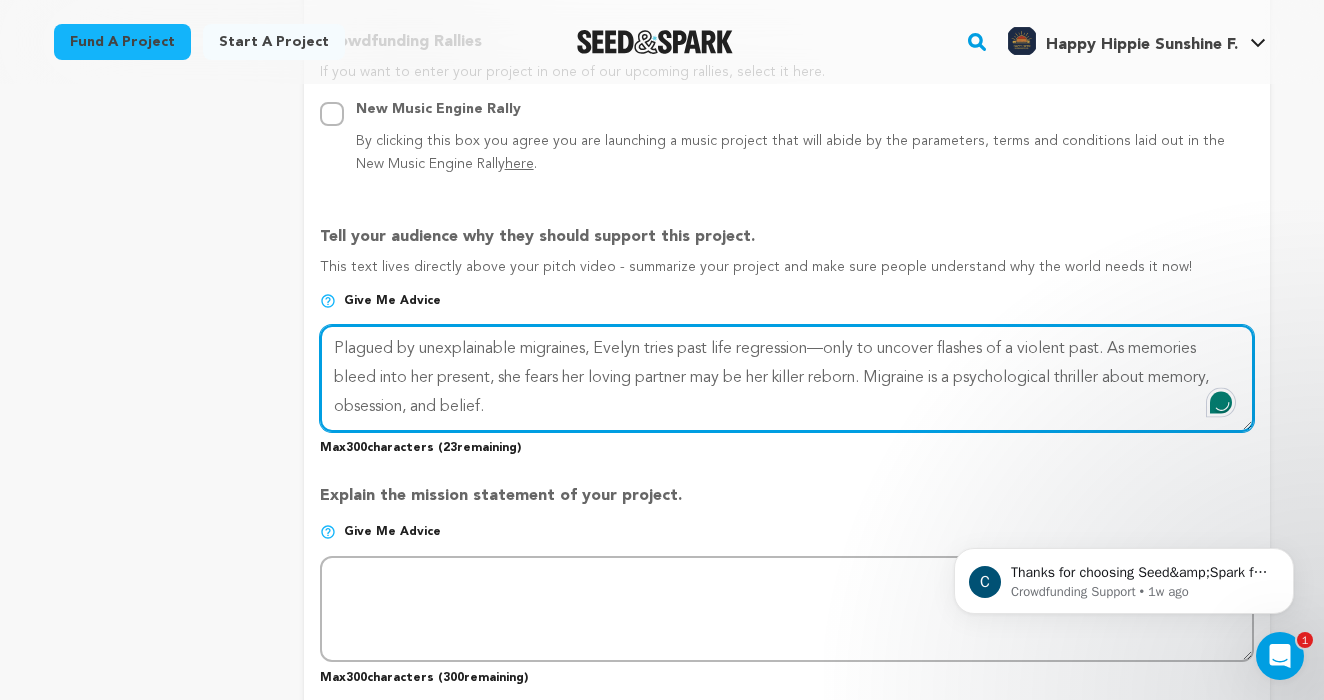 type on "Plagued by unexplainable migraines, Evelyn tries past life regression—only to uncover flashes of a violent past. As memories bleed into her present, she fears her loving partner may be her killer reborn. Migraine is a psychological thriller about memory, obsession, and belief." 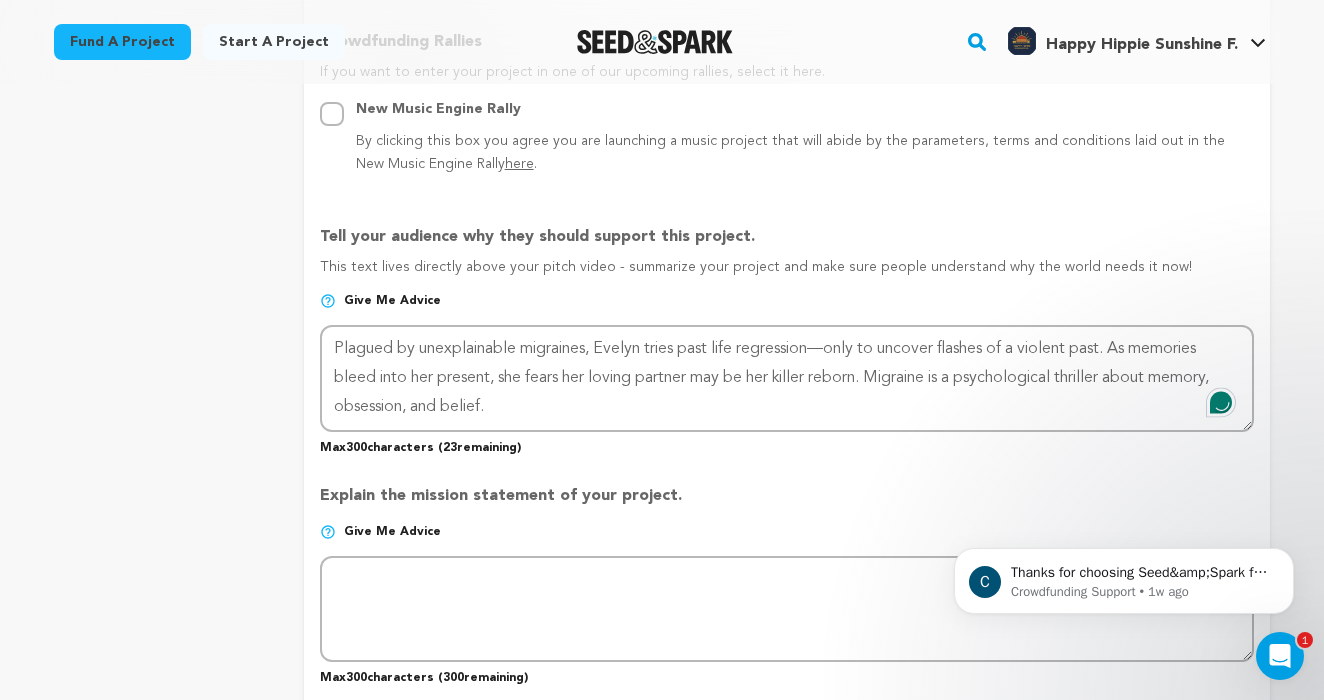 click on "Explain the mission statement of your project.
Give me advice
Max  300  characters
( 300  remaining)" at bounding box center [787, 577] 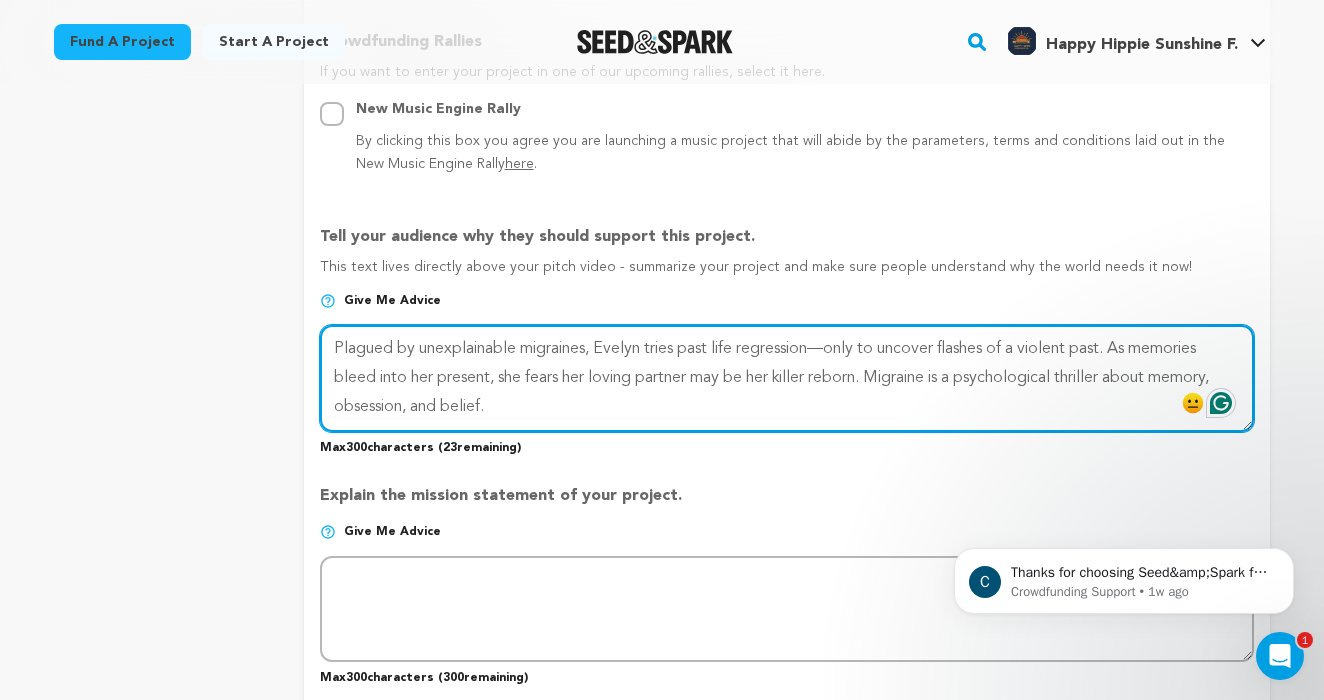 drag, startPoint x: 637, startPoint y: 397, endPoint x: 881, endPoint y: 372, distance: 245.27739 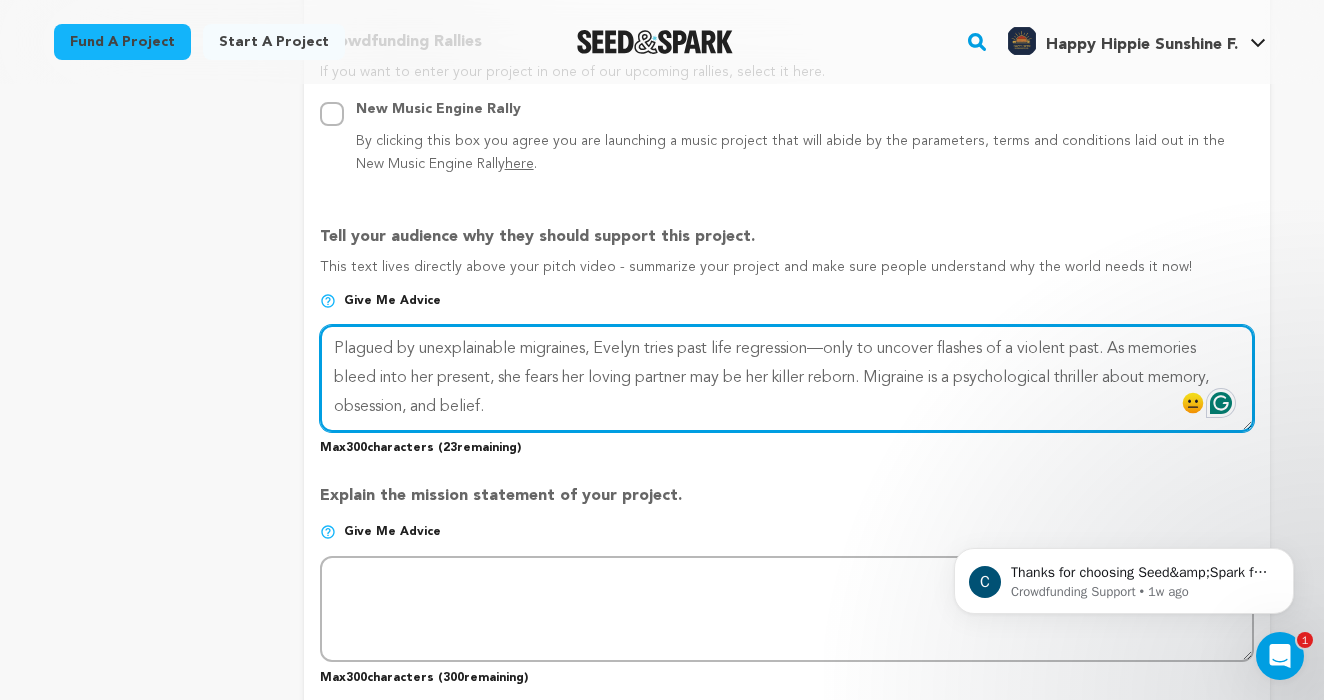 click at bounding box center [787, 378] 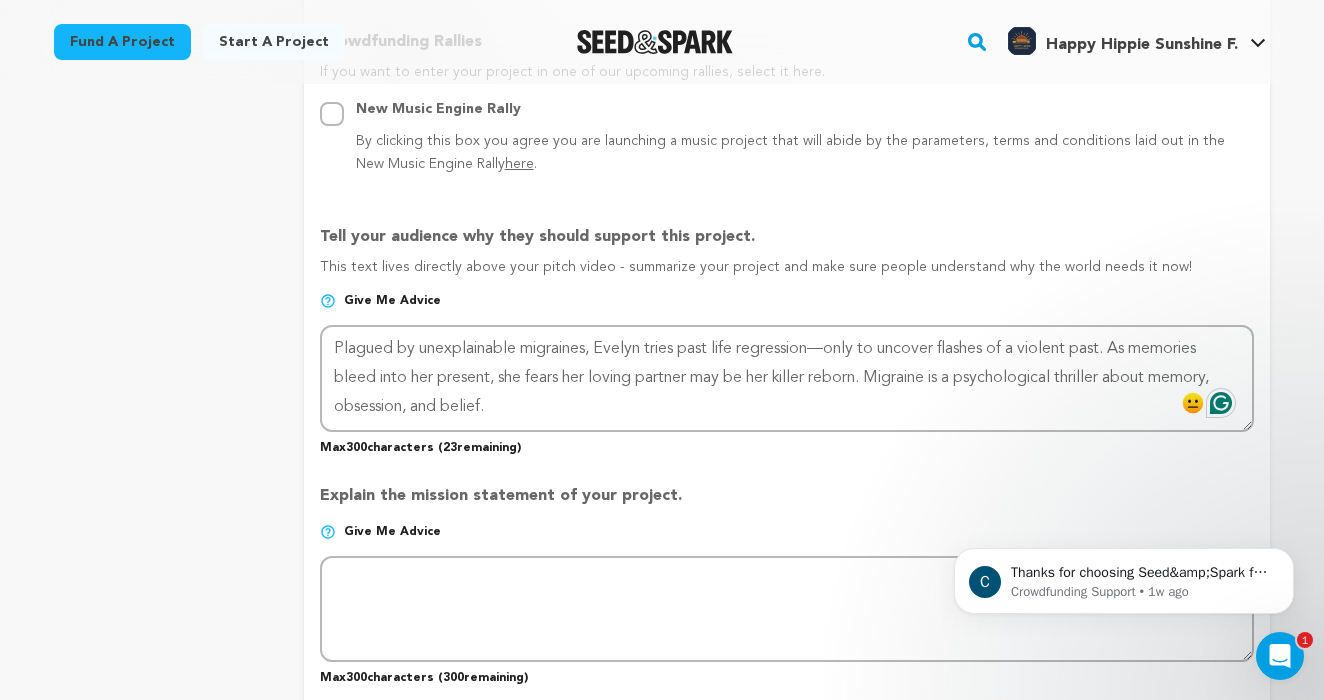 click on "Explain the mission statement of your project." at bounding box center [787, 504] 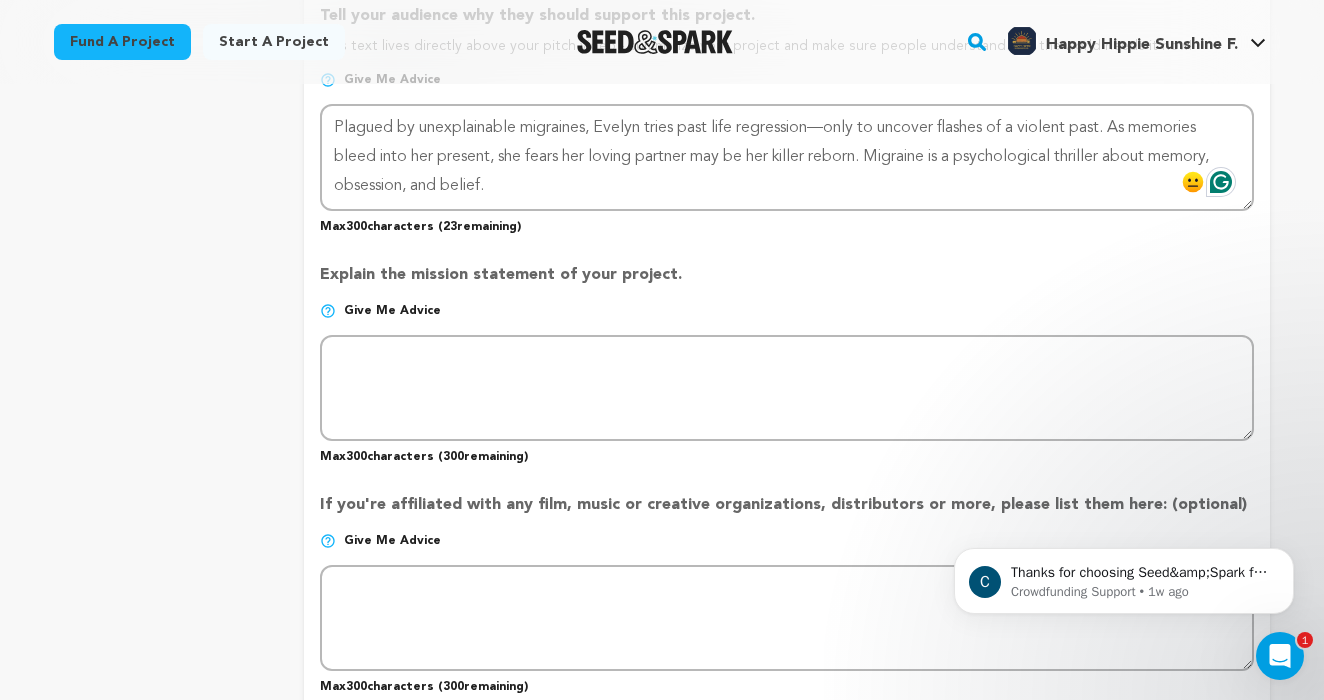 scroll, scrollTop: 1380, scrollLeft: 0, axis: vertical 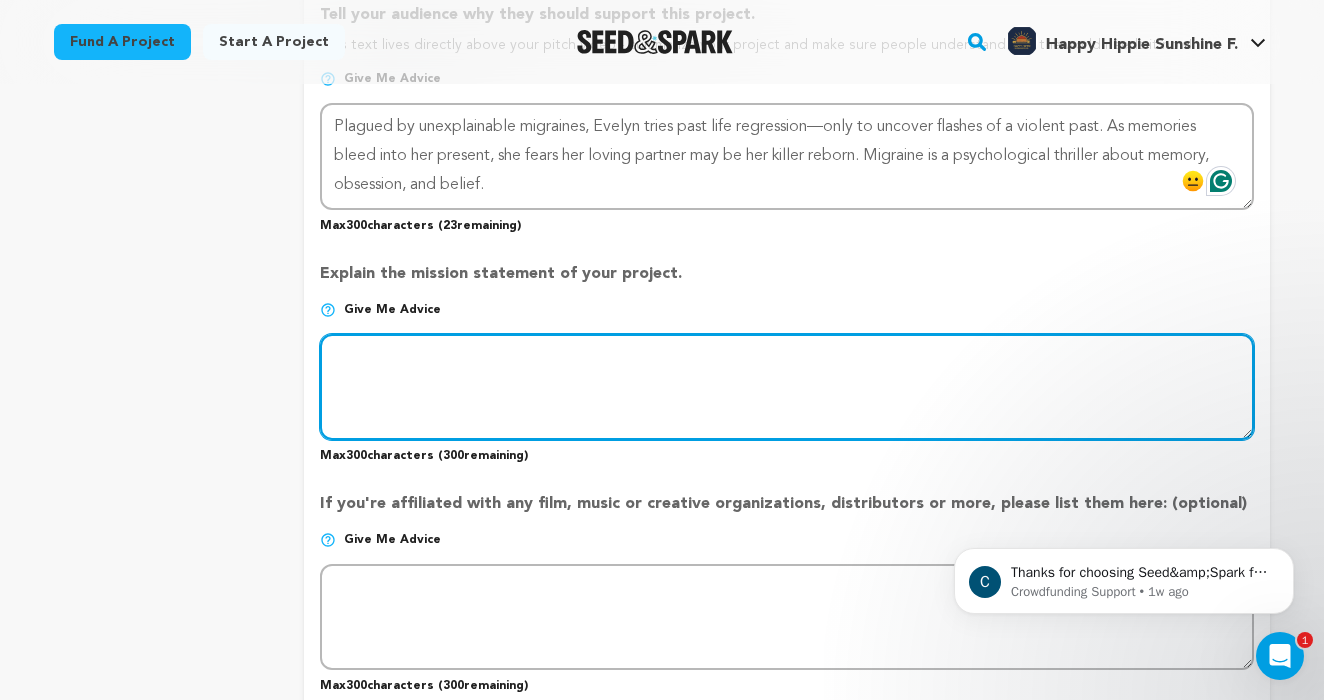 click at bounding box center [787, 387] 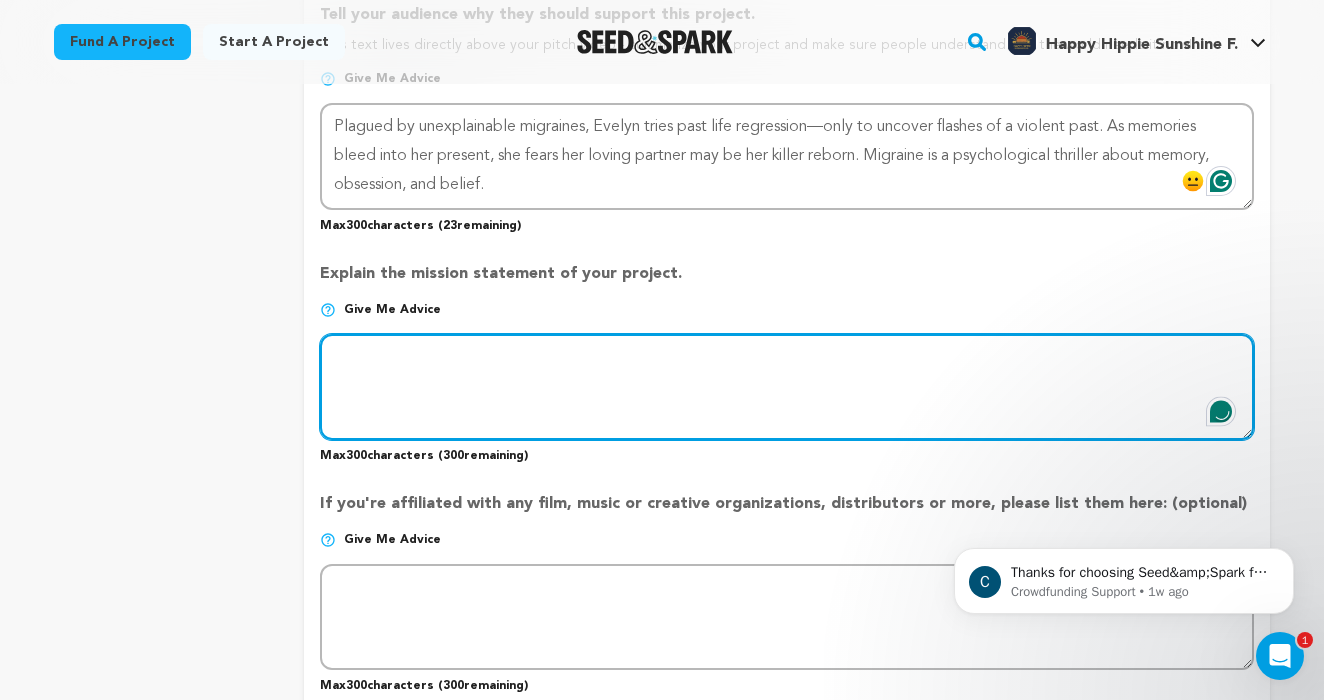 paste on "At Happy Hippie Sunshine Productions, we create bold, meaningful films that bridge cultures and timelines—infused with heart, humor, and a touch of chaos. Migraine is our first short, and we’re building a creative community that’s as fearless as our stories." 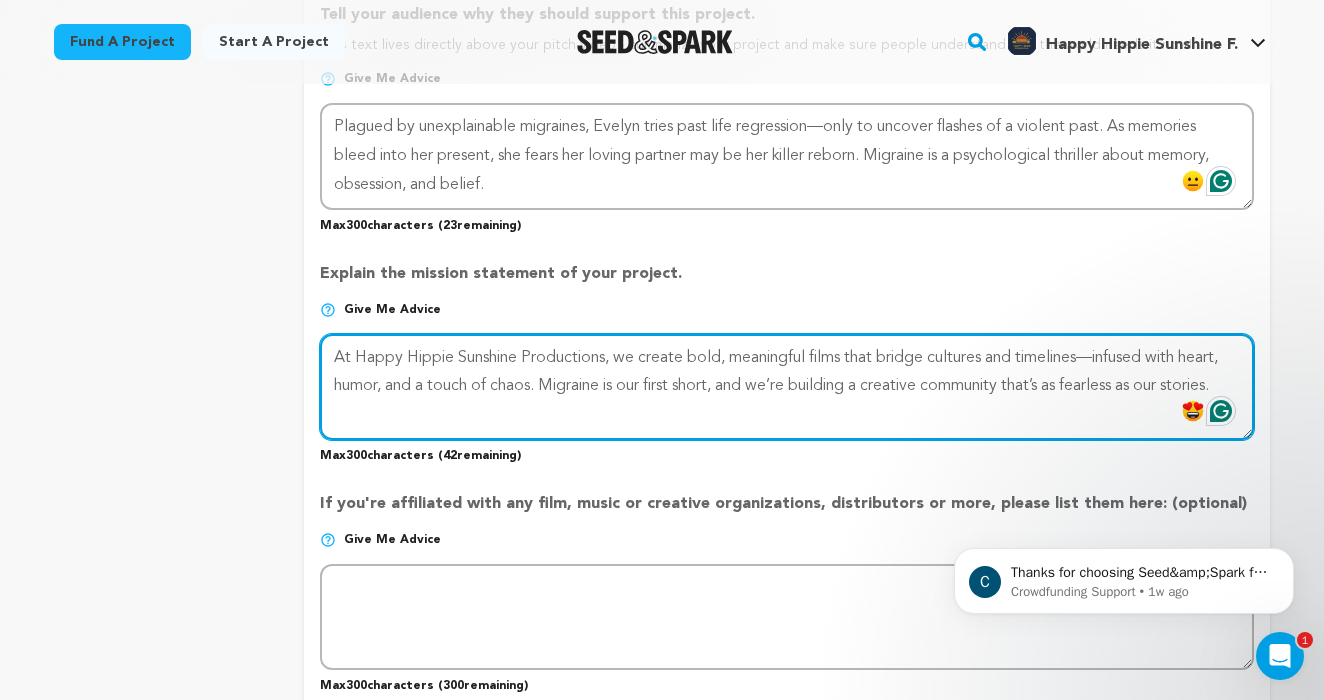 click at bounding box center [787, 387] 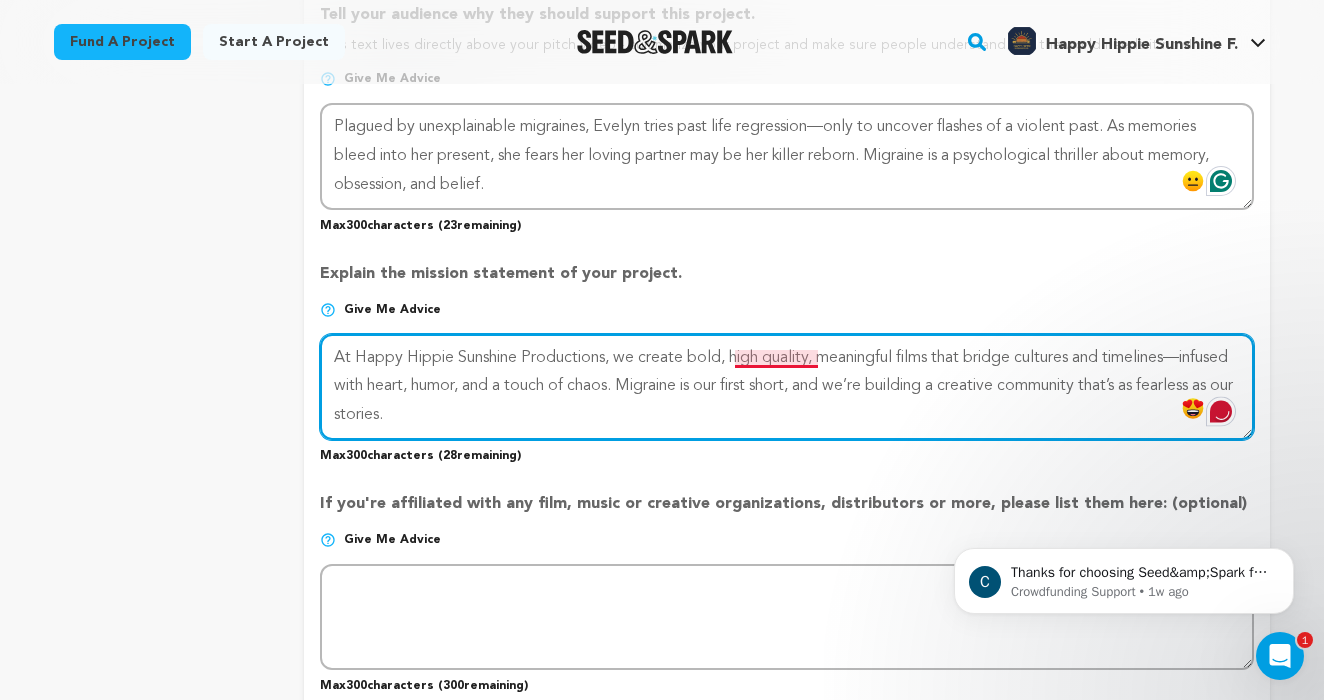 click at bounding box center (787, 387) 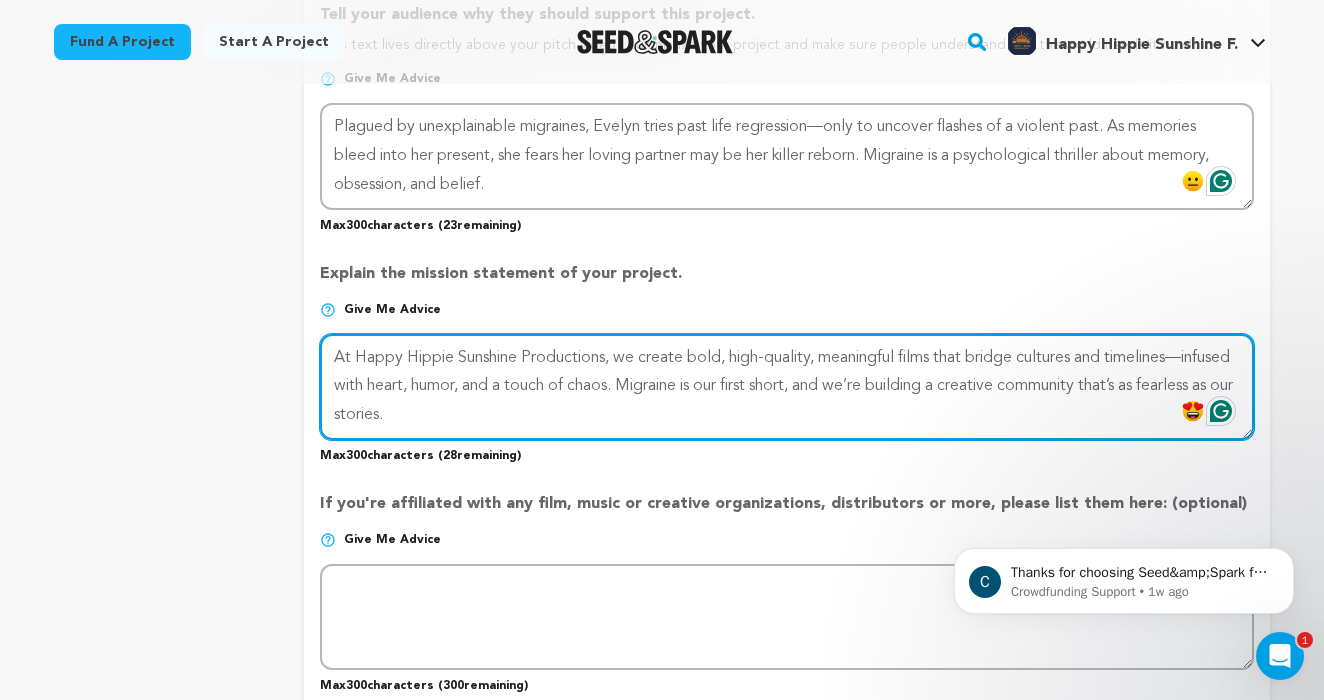 drag, startPoint x: 909, startPoint y: 344, endPoint x: 818, endPoint y: 347, distance: 91.04944 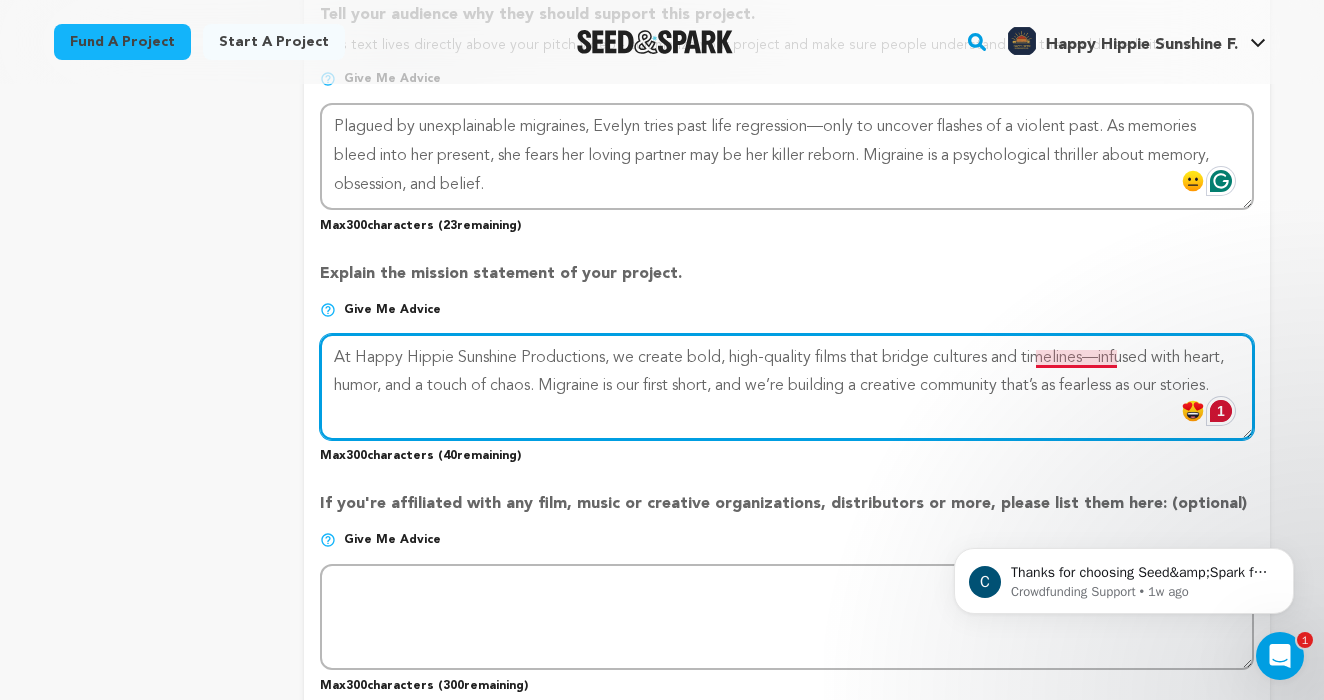 click at bounding box center [787, 387] 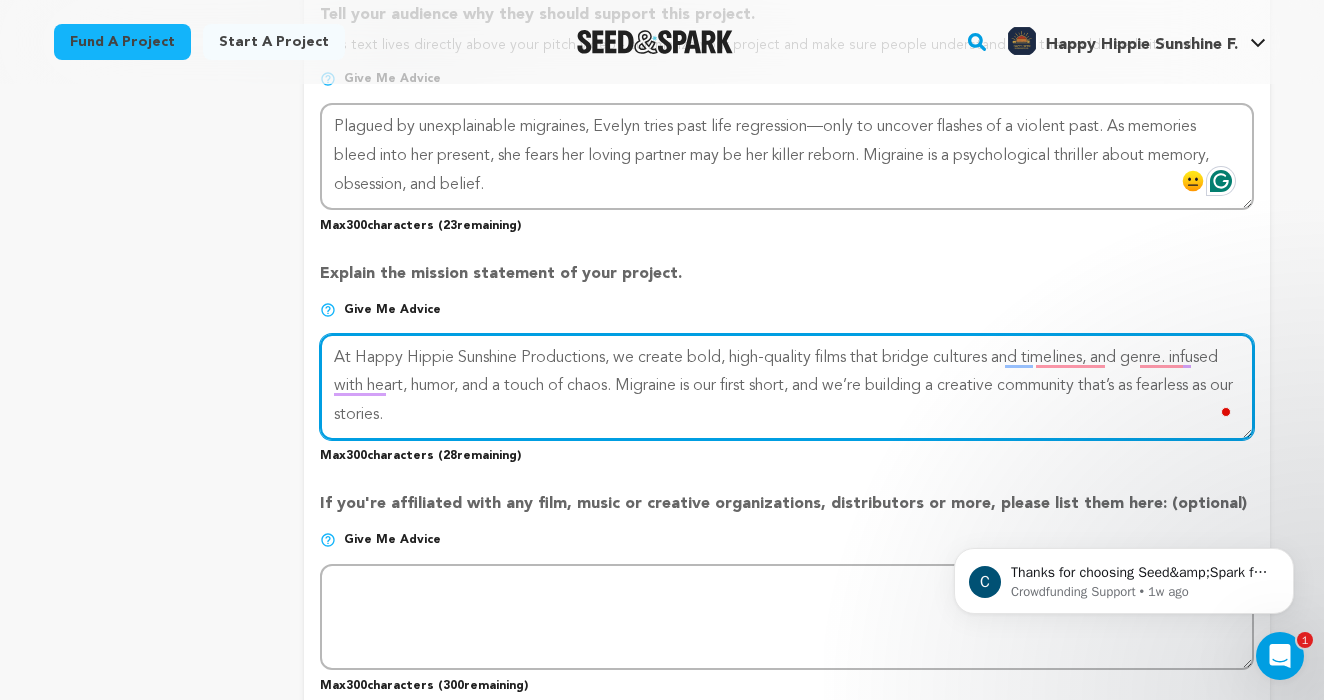 click at bounding box center [787, 387] 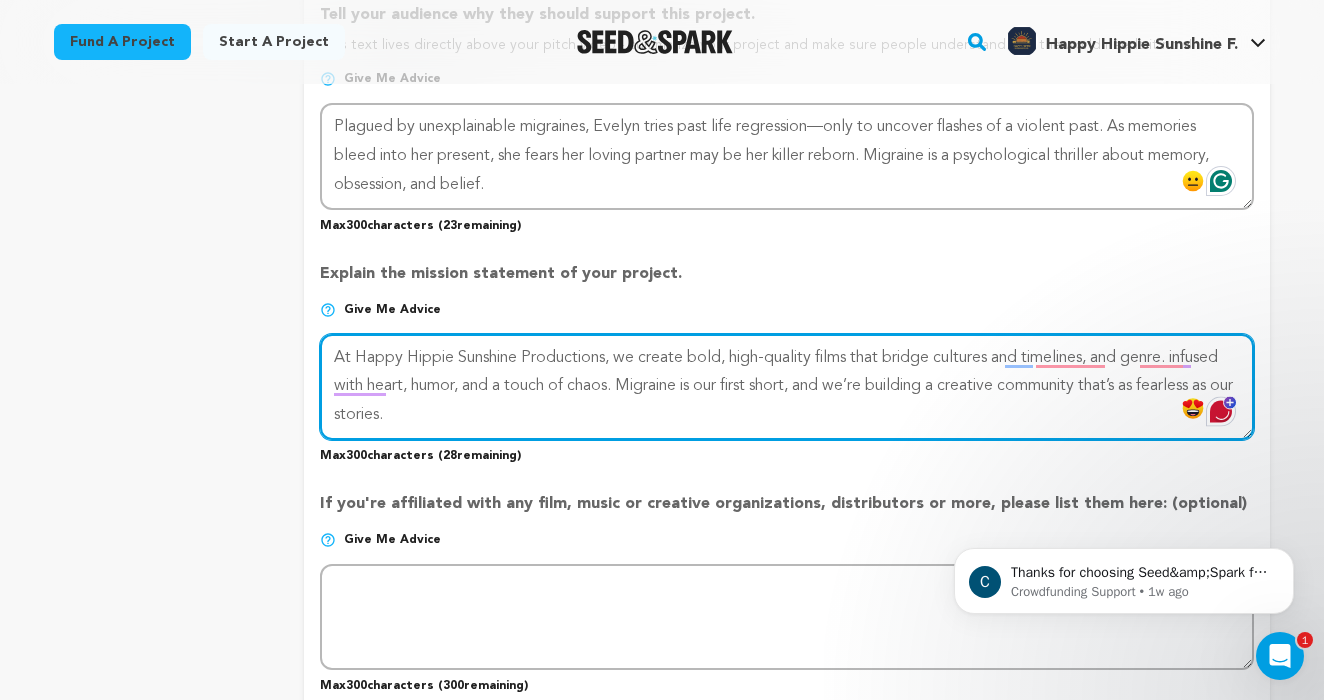 click at bounding box center (787, 387) 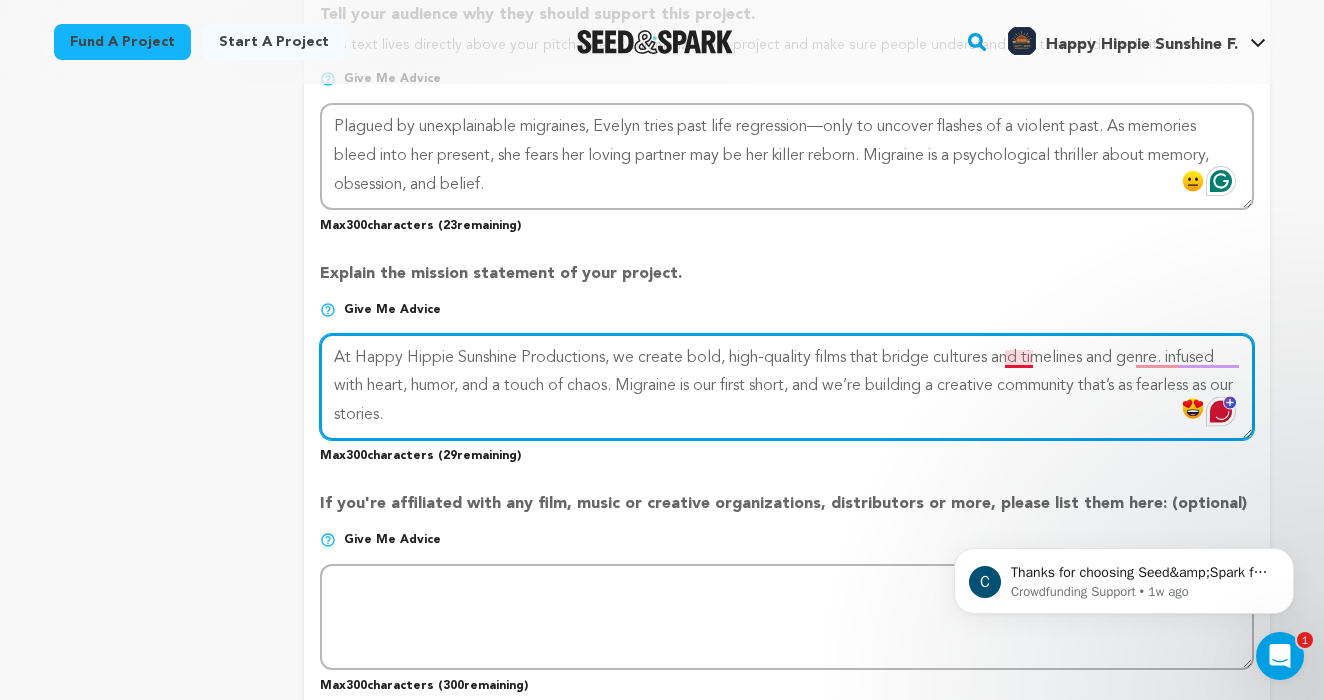 click at bounding box center (787, 387) 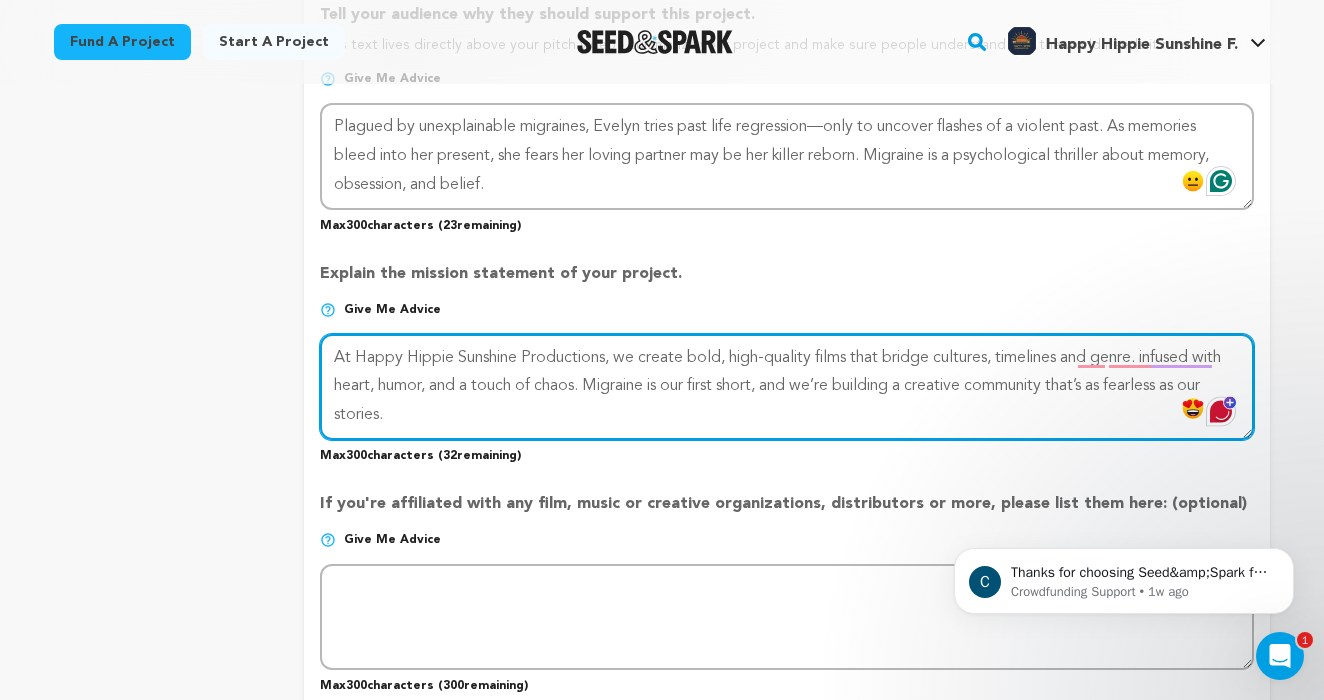 click at bounding box center (787, 387) 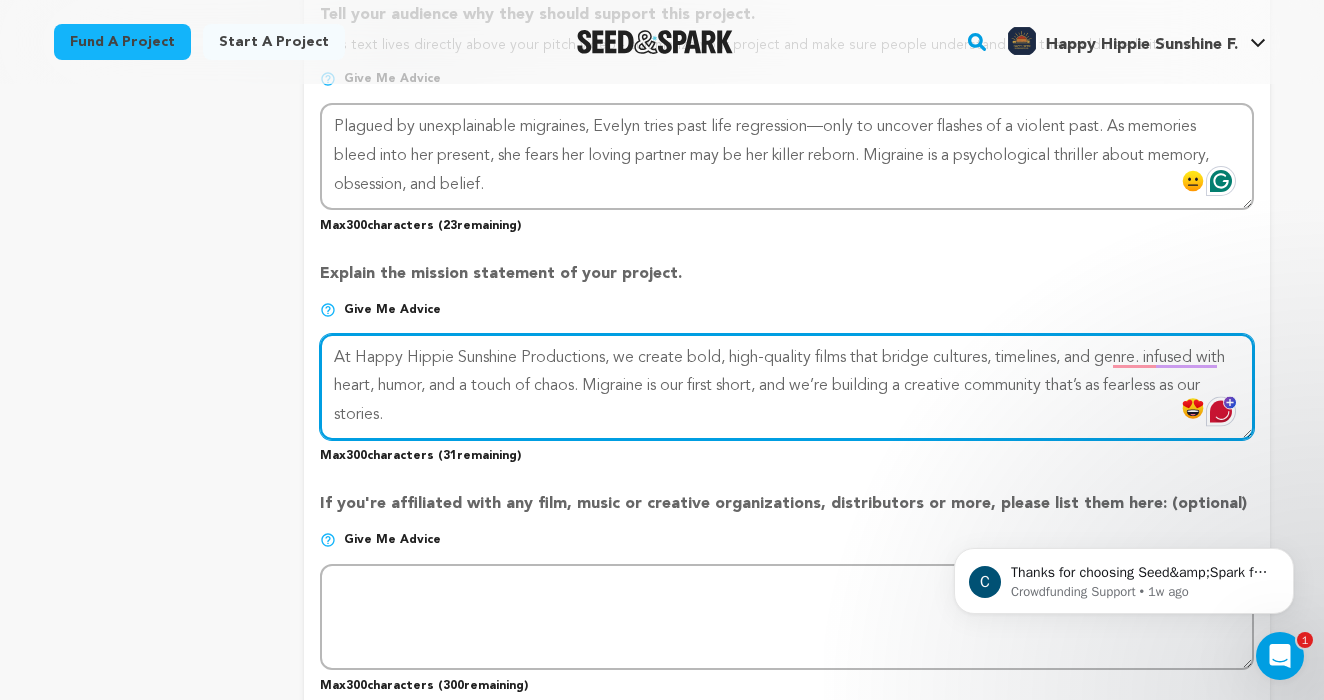 click at bounding box center (787, 387) 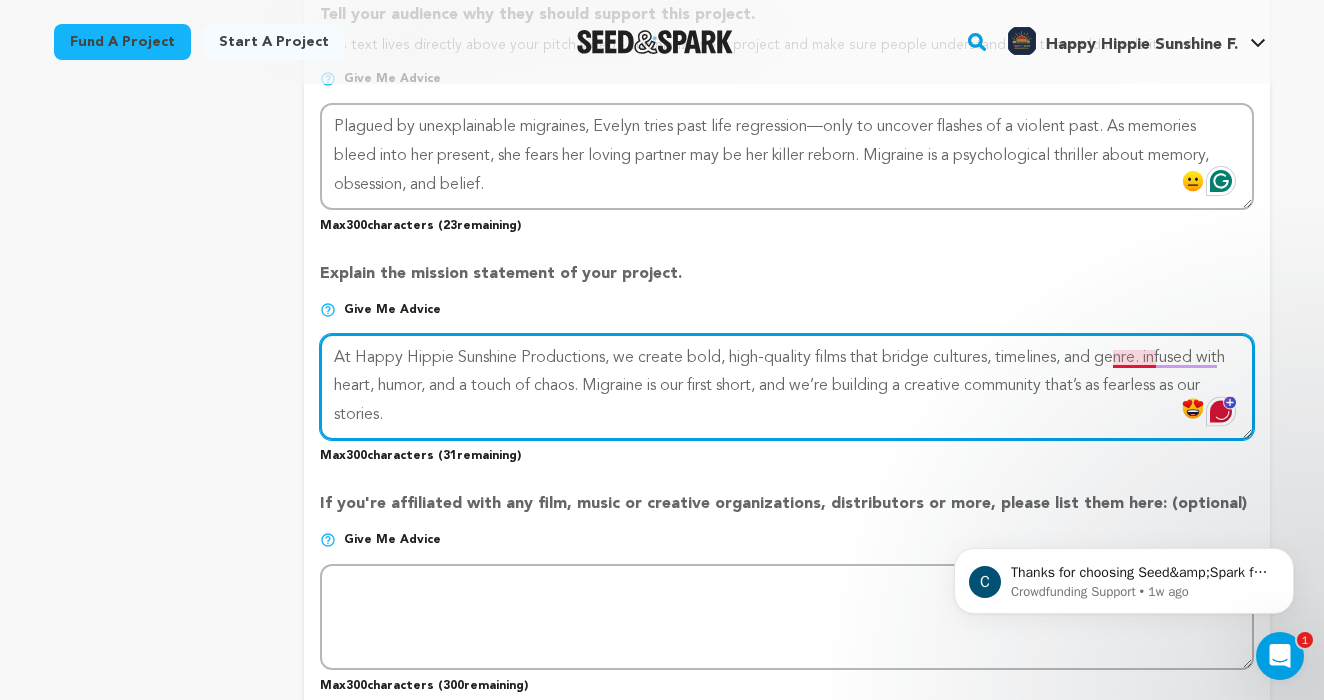 click at bounding box center (787, 387) 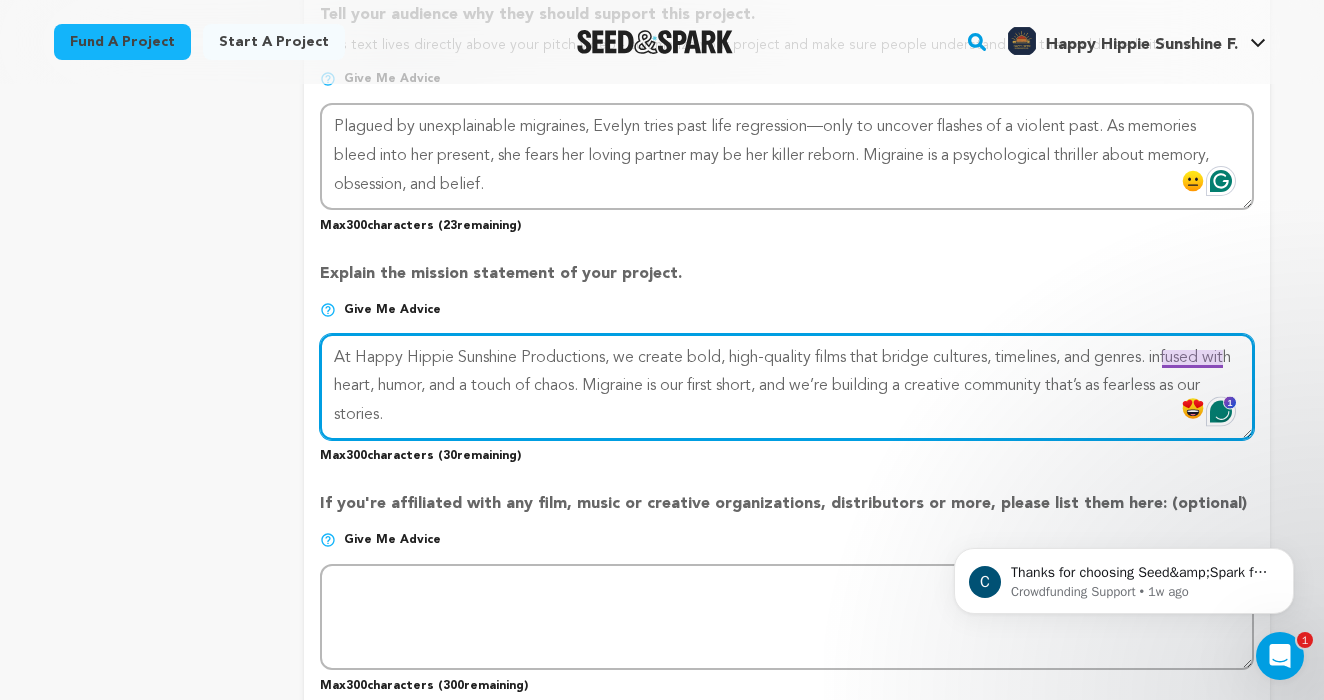 click at bounding box center [787, 387] 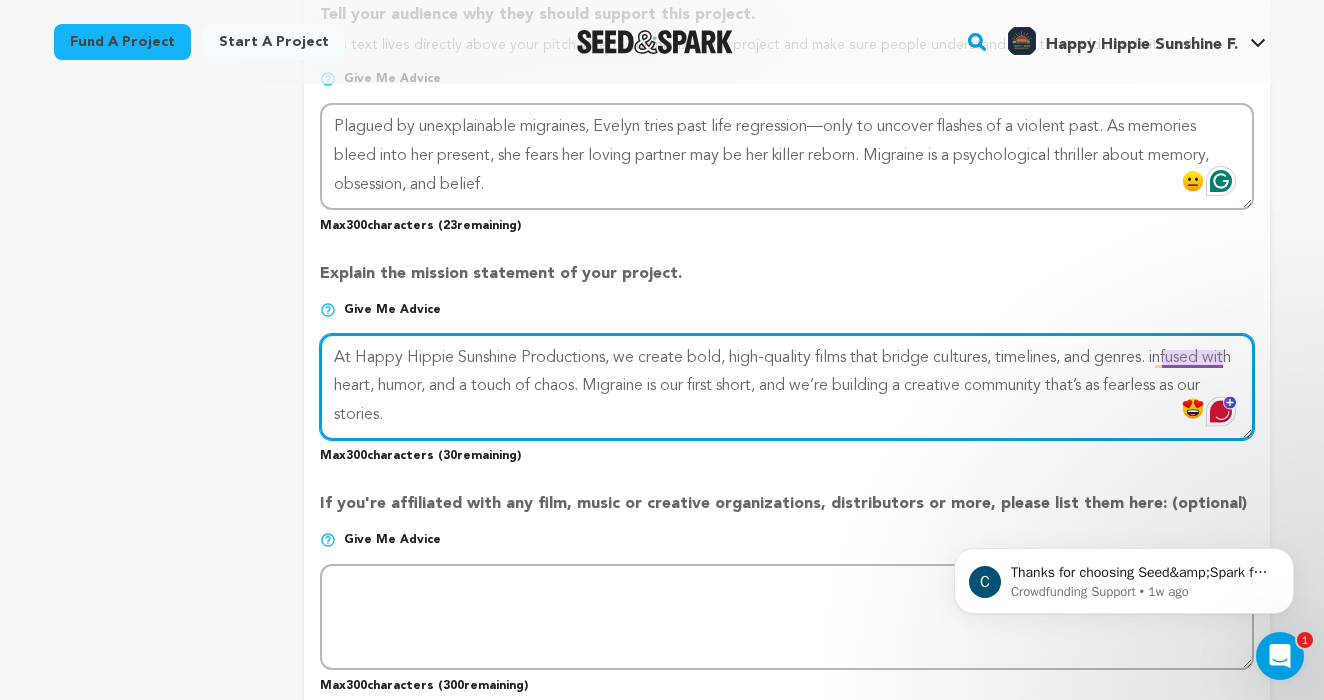 click at bounding box center [787, 387] 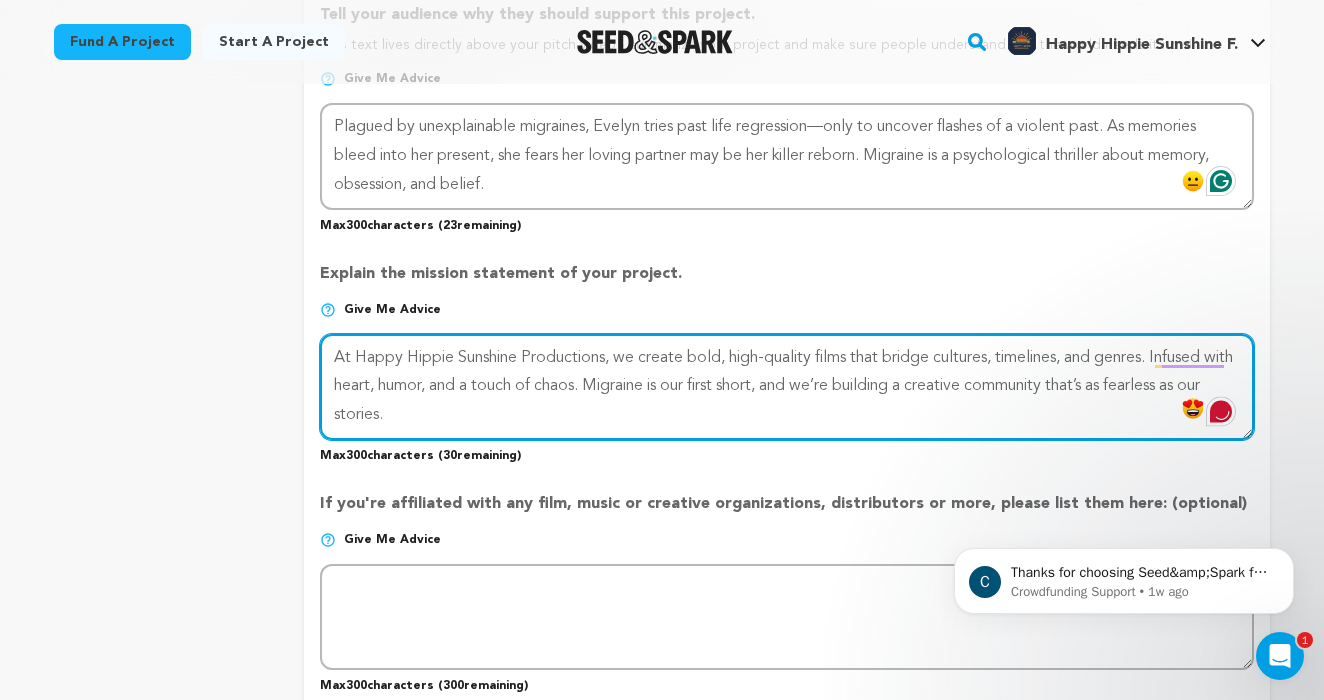 click at bounding box center [787, 387] 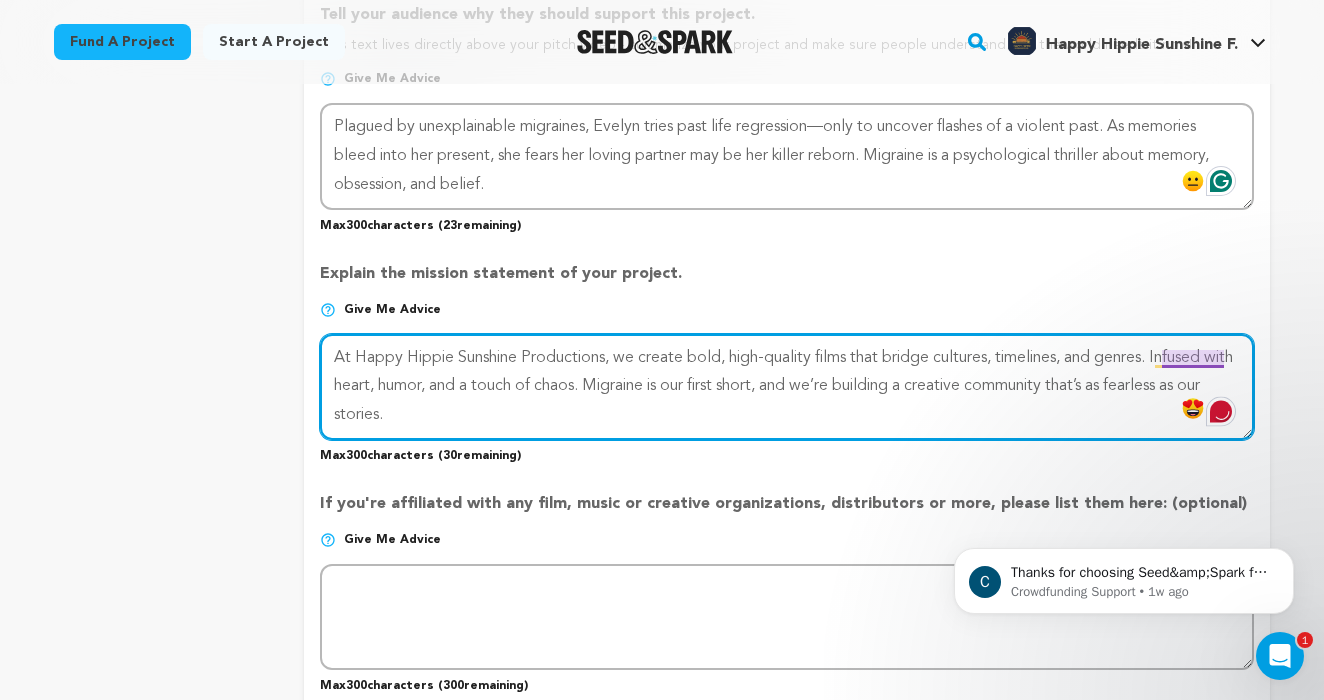 click at bounding box center [787, 387] 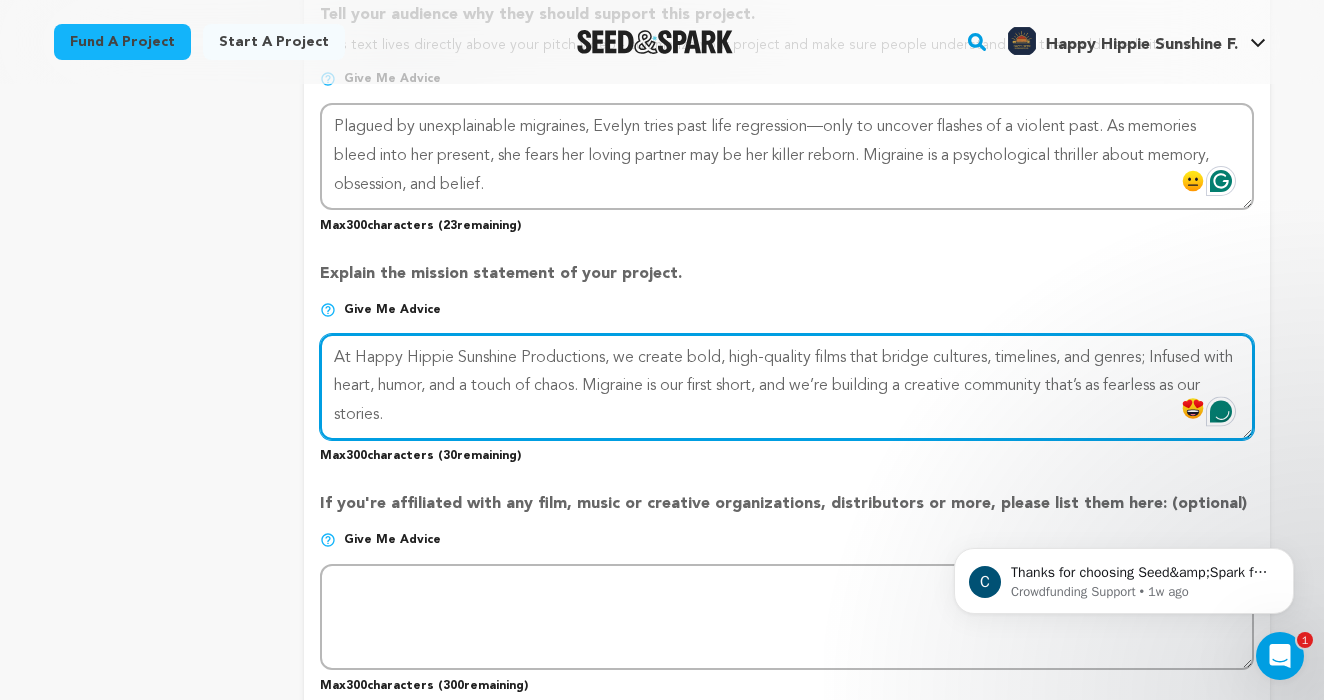 click at bounding box center (787, 387) 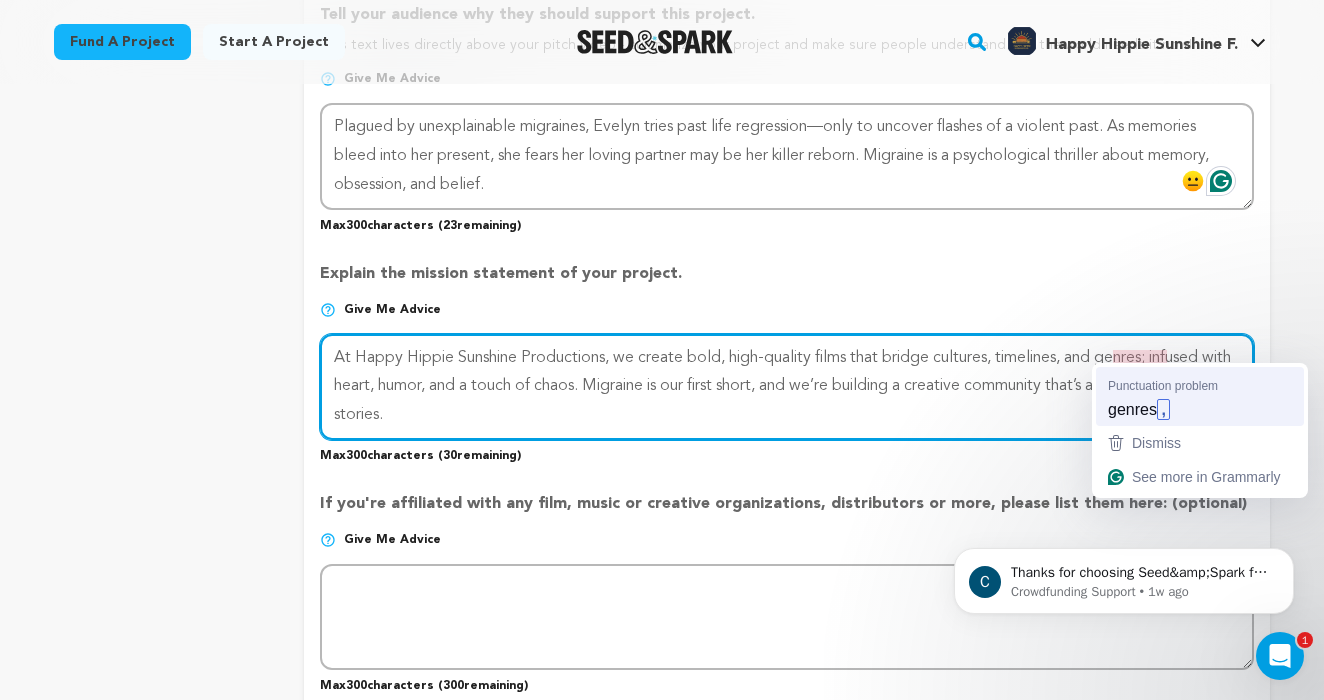 type on "At Happy Hippie Sunshine Productions, we create bold, high-quality films that bridge cultures, timelines, and genres, infused with heart, humor, and a touch of chaos. Migraine is our first short, and we’re building a creative community that’s as fearless as our stories." 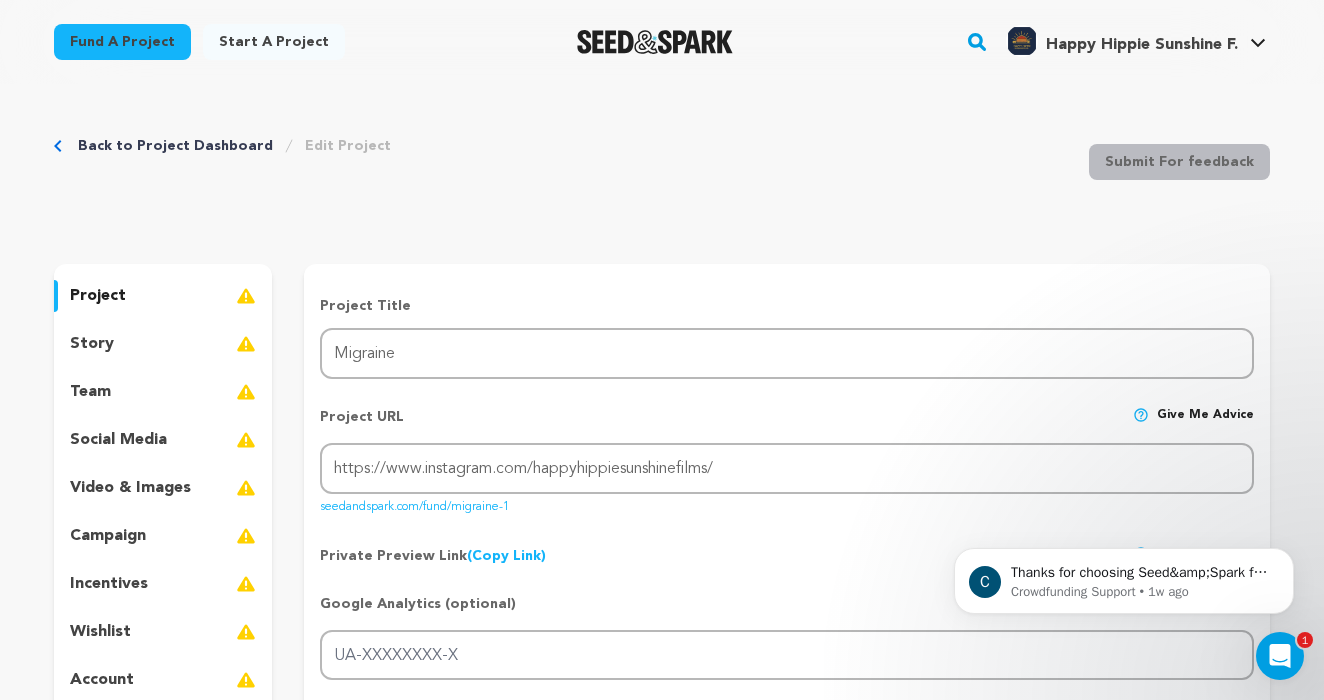 scroll, scrollTop: 1380, scrollLeft: 0, axis: vertical 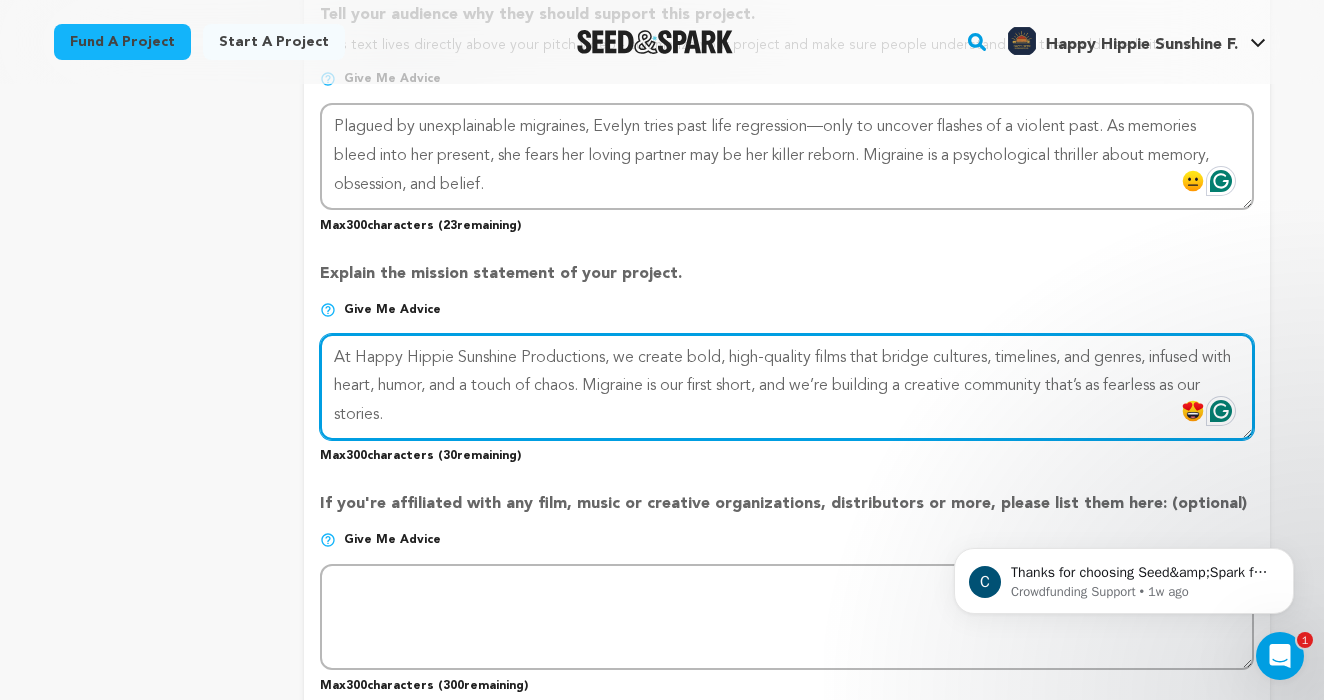 click at bounding box center (787, 387) 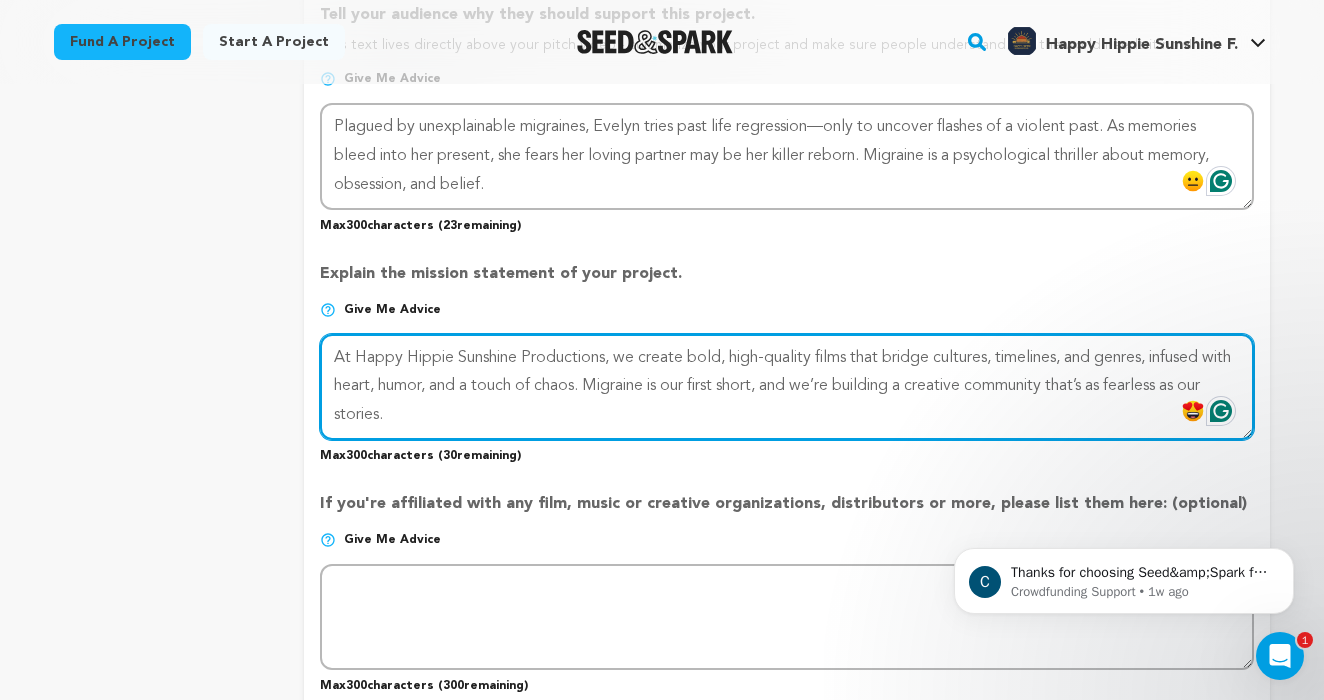 drag, startPoint x: 562, startPoint y: 405, endPoint x: 1162, endPoint y: 345, distance: 602.99255 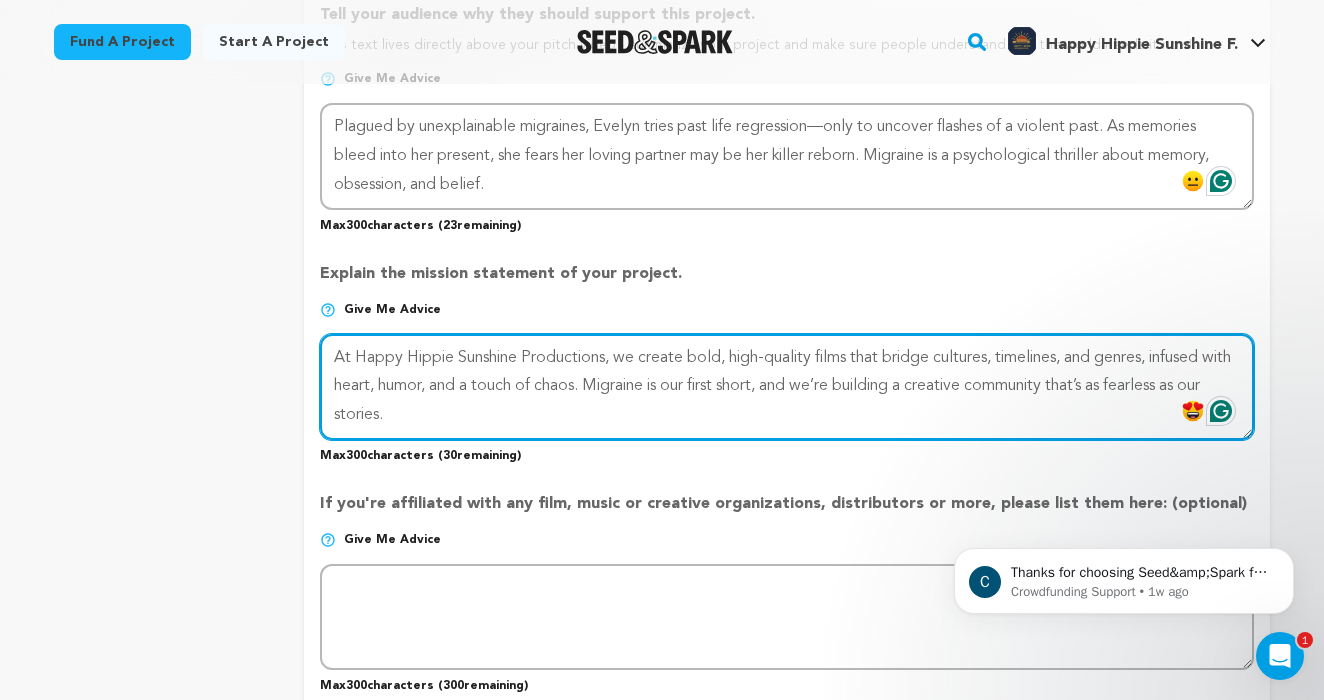 click at bounding box center (787, 387) 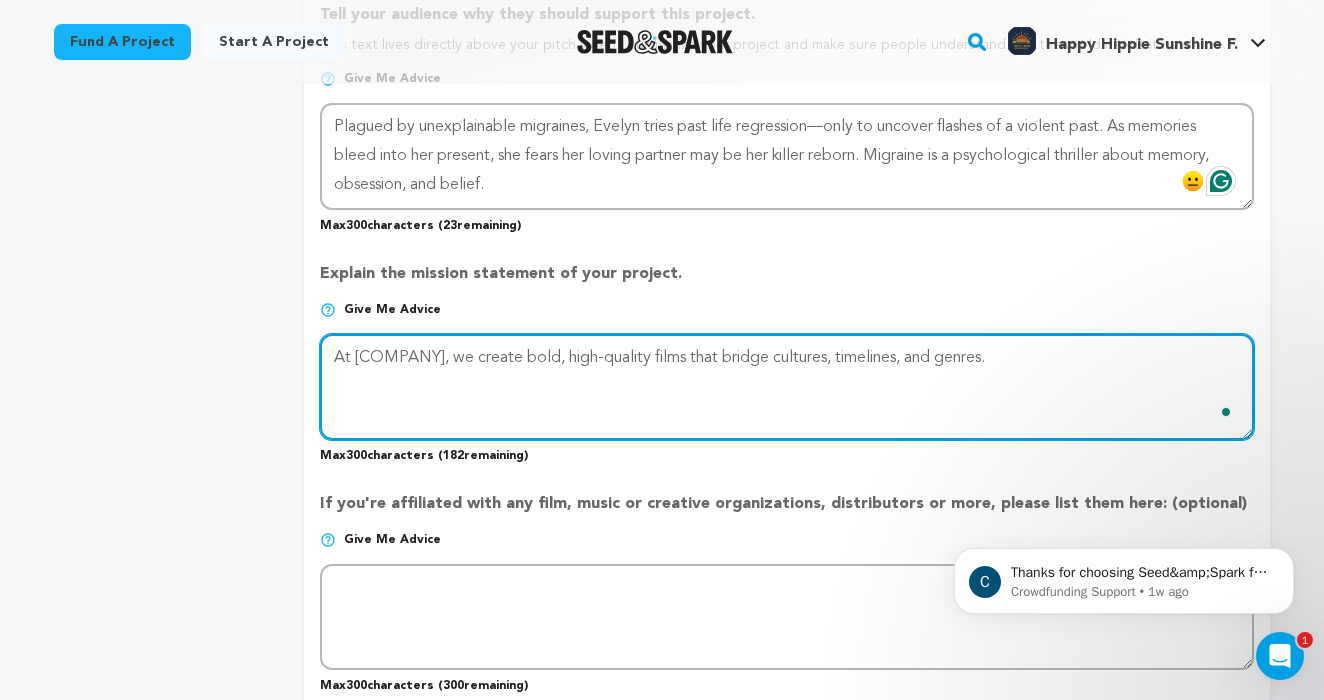 paste on "With heart, humor, and hustle, we champion underrepresented voices and build community through meaningful, entertaining stories—starting with Migraine." 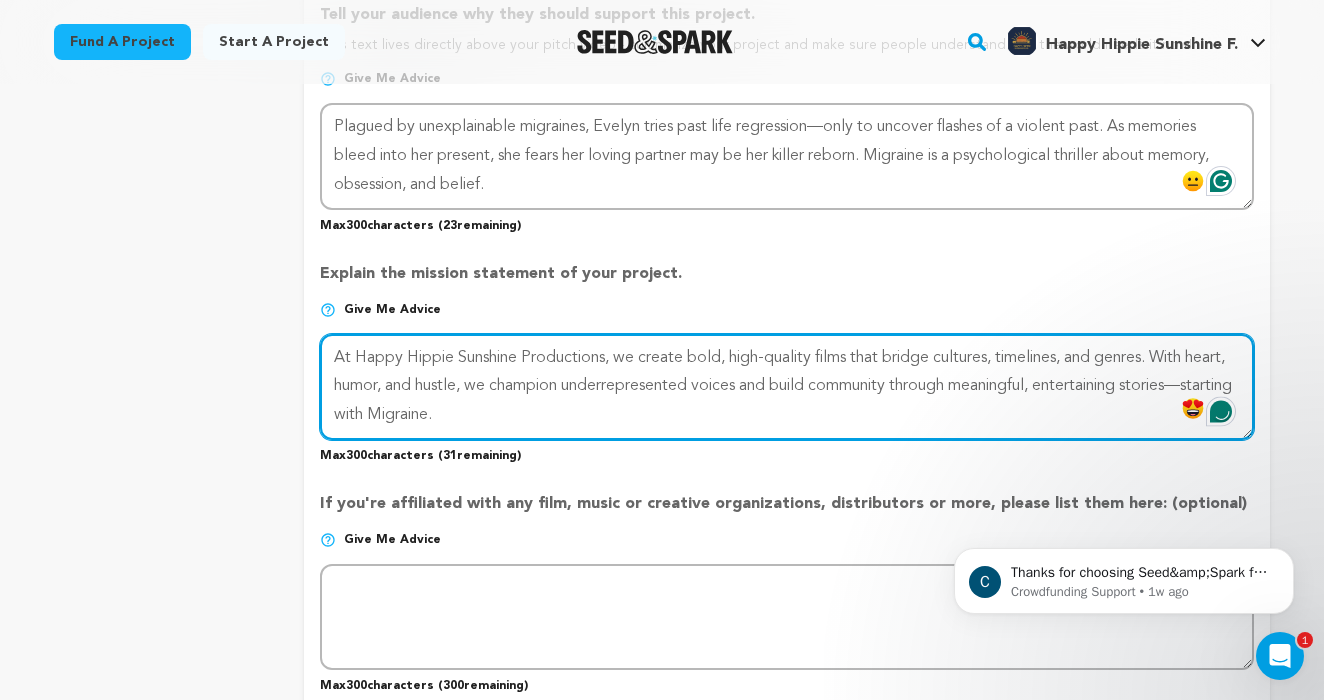 type on "At Happy Hippie Sunshine Productions, we create bold, high-quality films that bridge cultures, timelines, and genres. With heart, humor, and hustle, we champion underrepresented voices and build community through meaningful, entertaining stories—starting with Migraine." 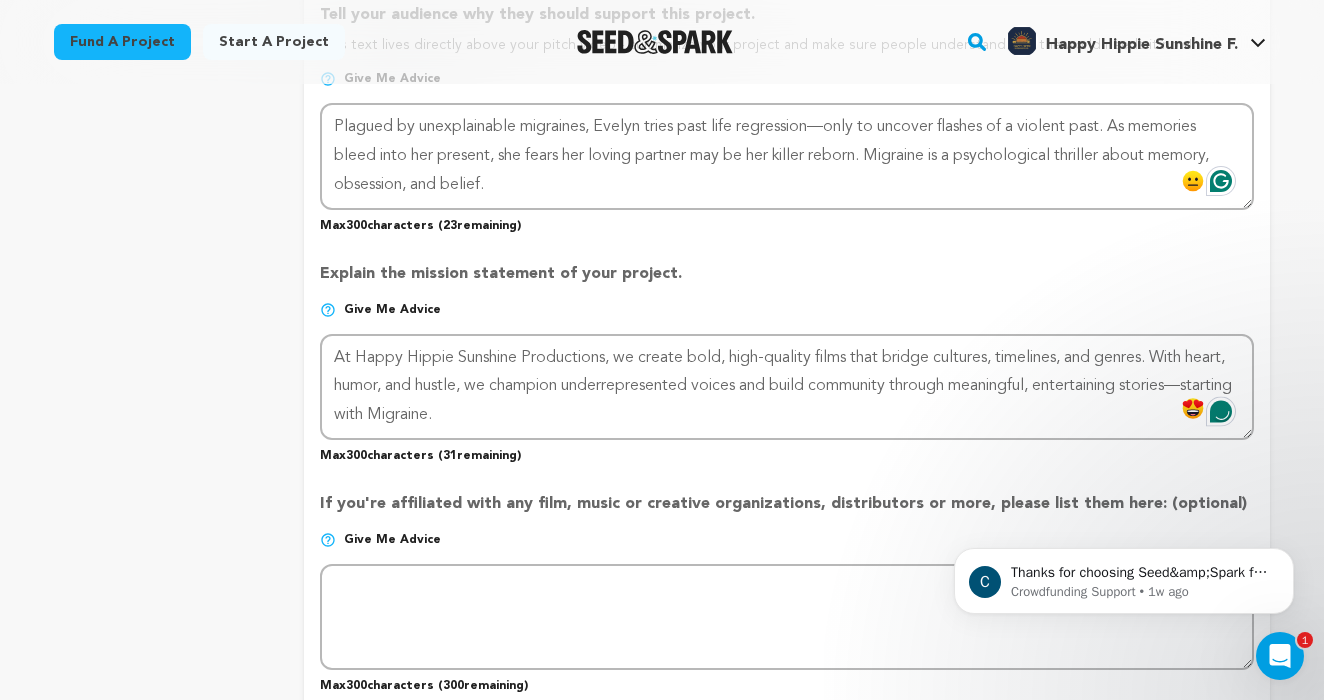 click on "If you're affiliated with any film, music or creative organizations, distributors or more, please list them here: (optional)" at bounding box center (787, 512) 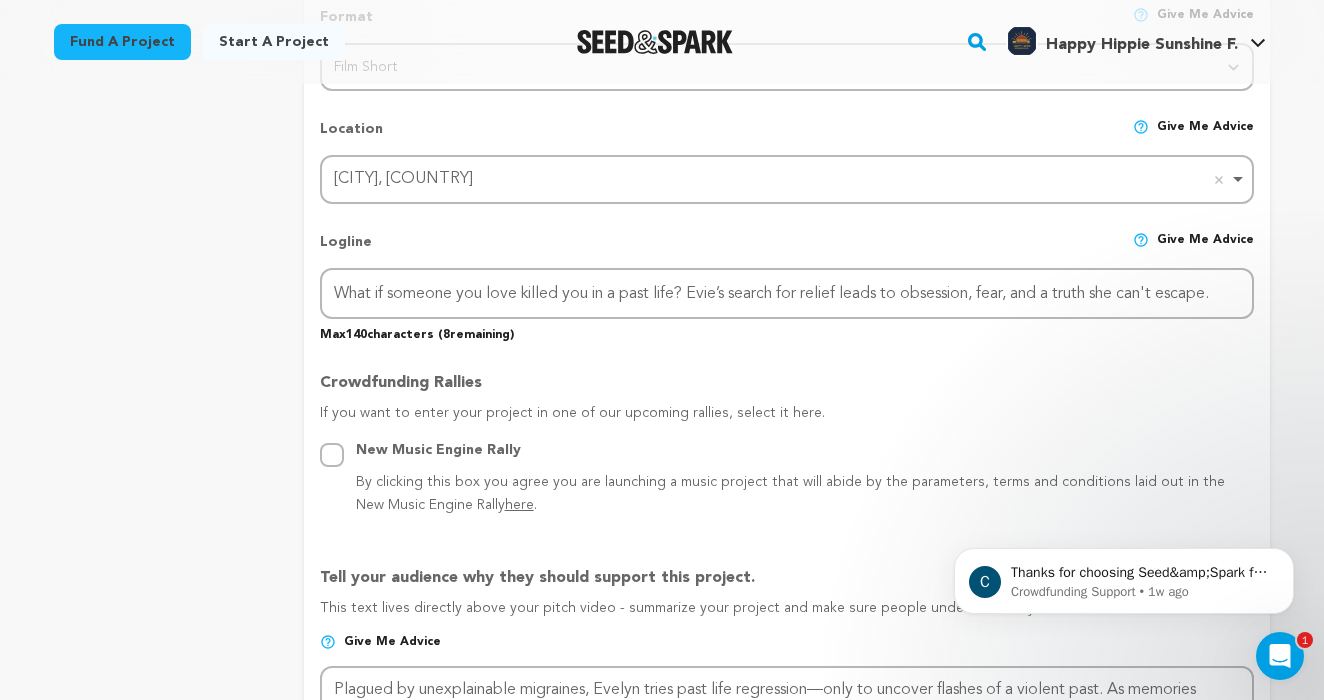 scroll, scrollTop: 818, scrollLeft: 0, axis: vertical 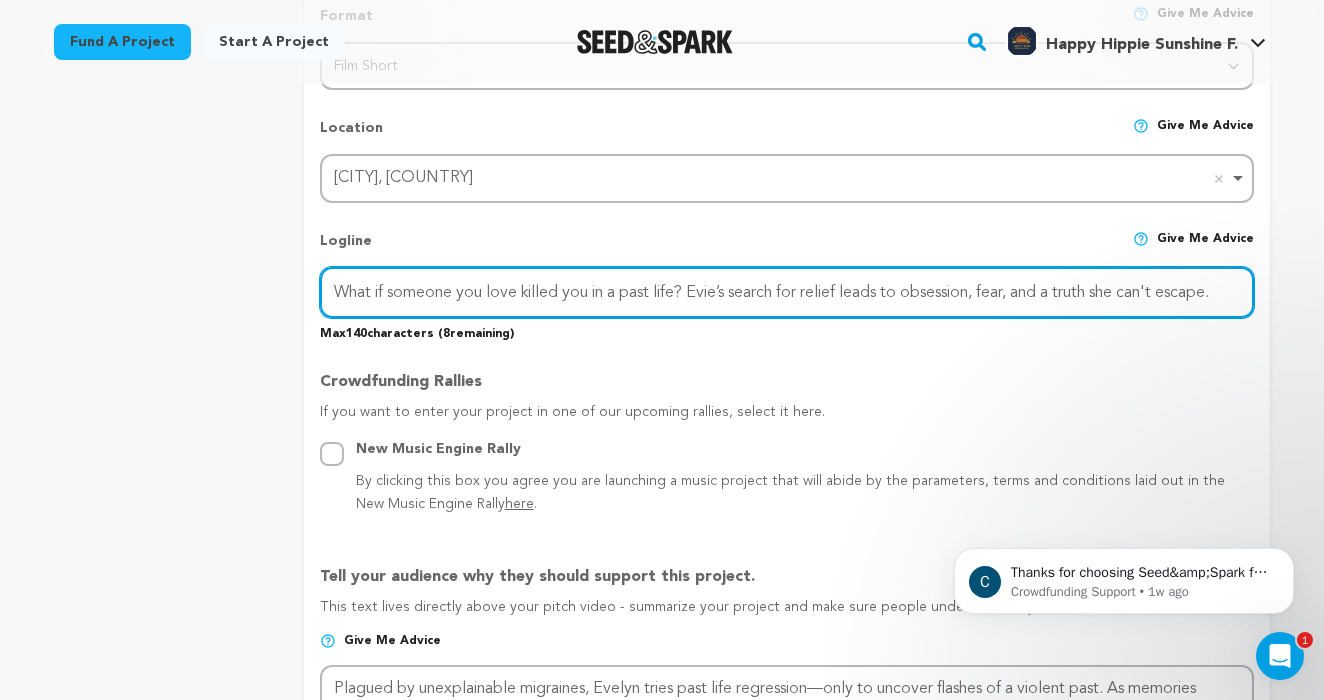click on "What if someone you love killed you in a past life? Evie’s search for relief leads to obsession, fear, and a truth she can't escape." at bounding box center [787, 292] 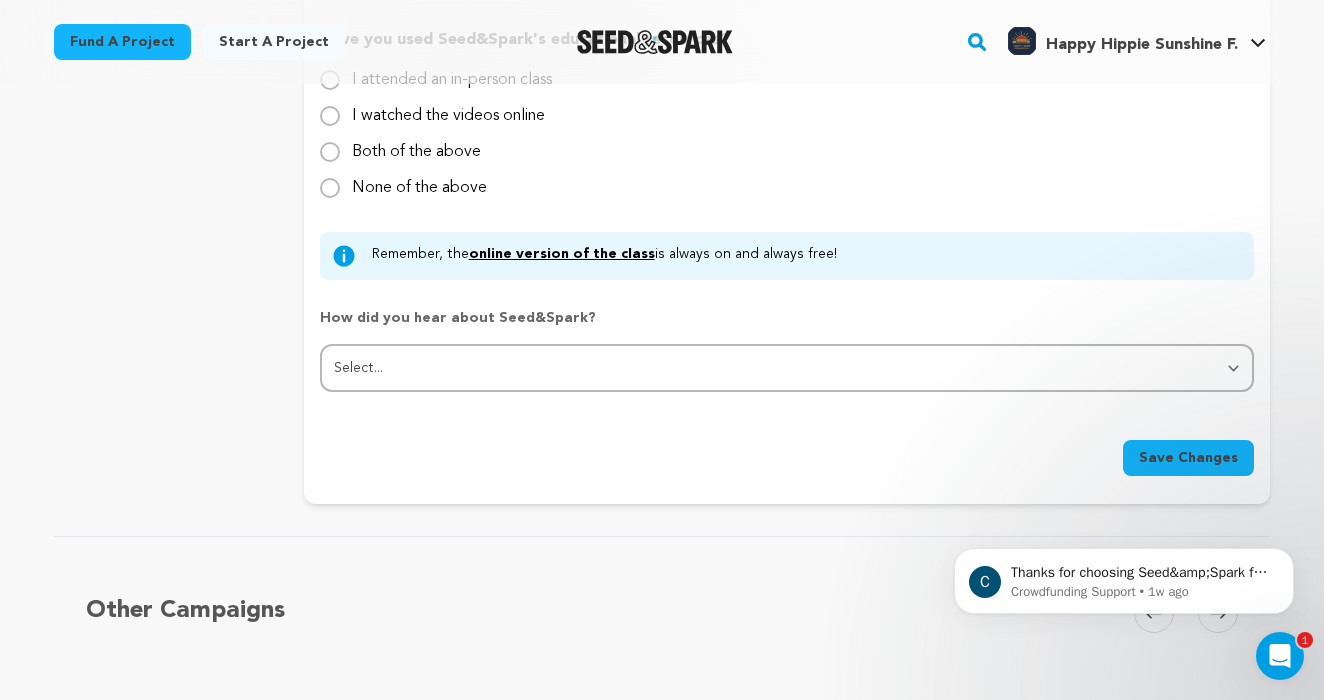 scroll, scrollTop: 2076, scrollLeft: 0, axis: vertical 